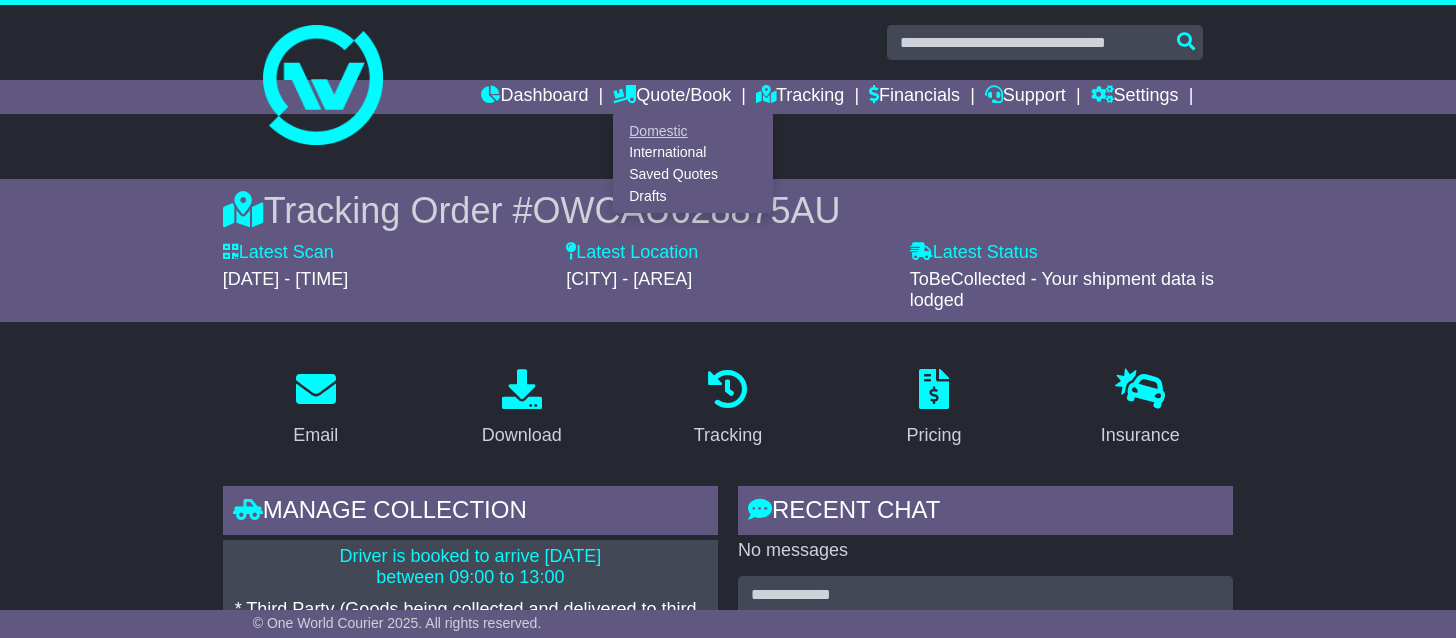 scroll, scrollTop: 0, scrollLeft: 0, axis: both 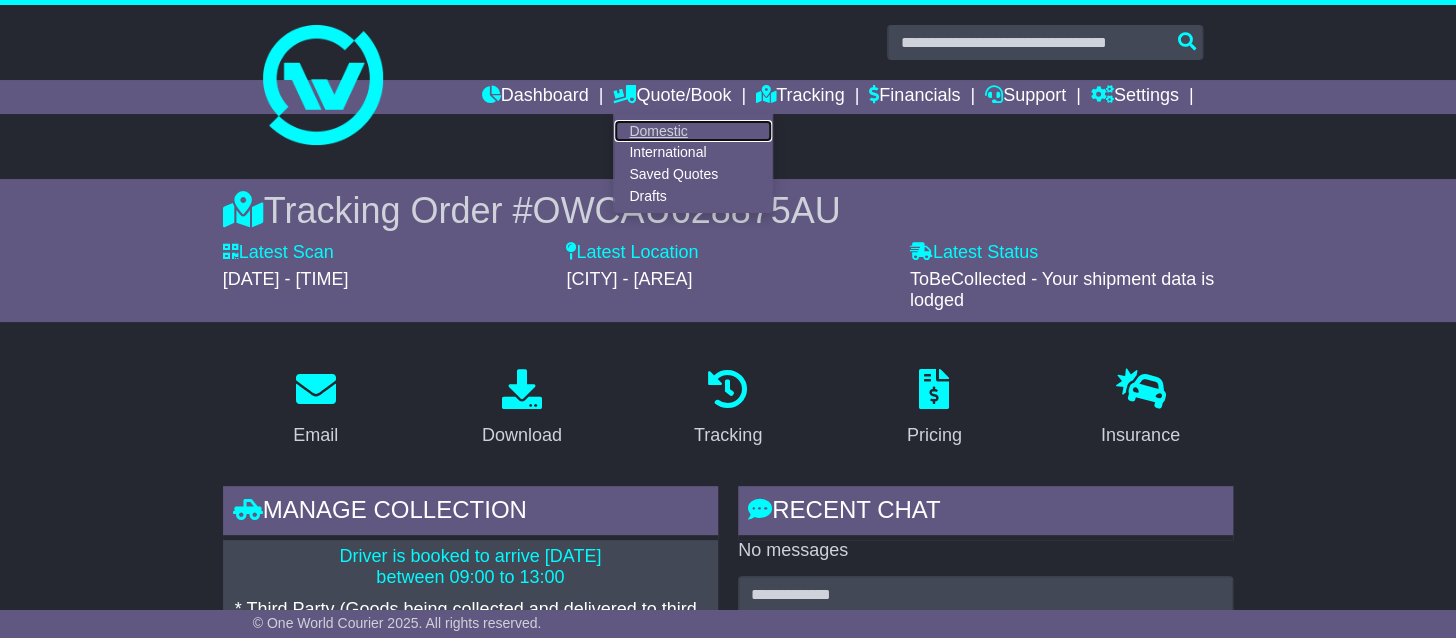 click on "Domestic" at bounding box center (693, 131) 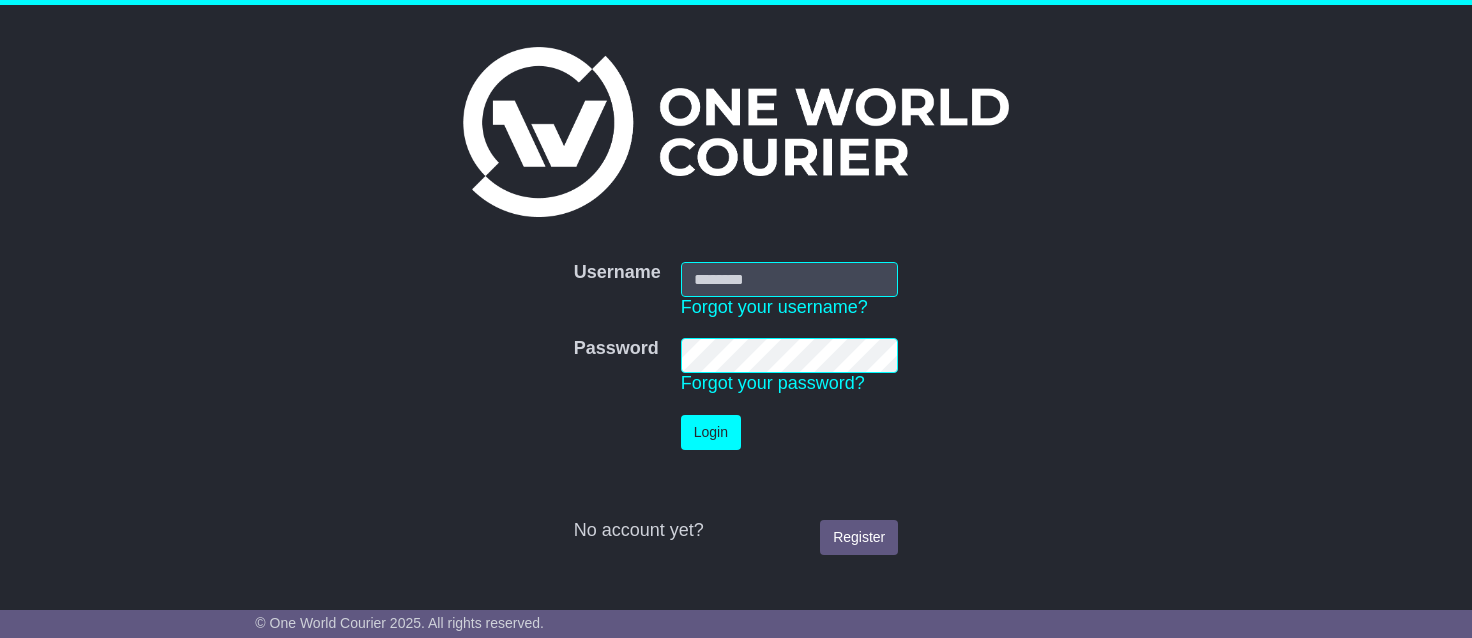 scroll, scrollTop: 0, scrollLeft: 0, axis: both 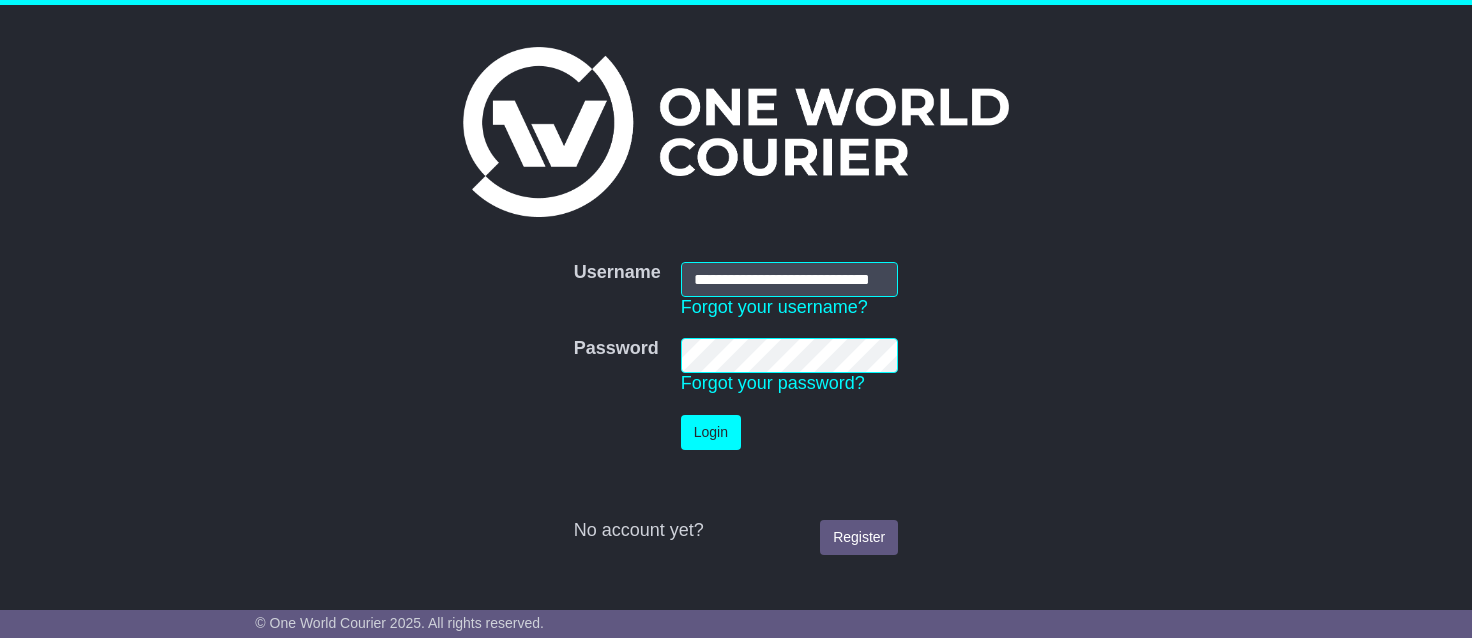 type on "**********" 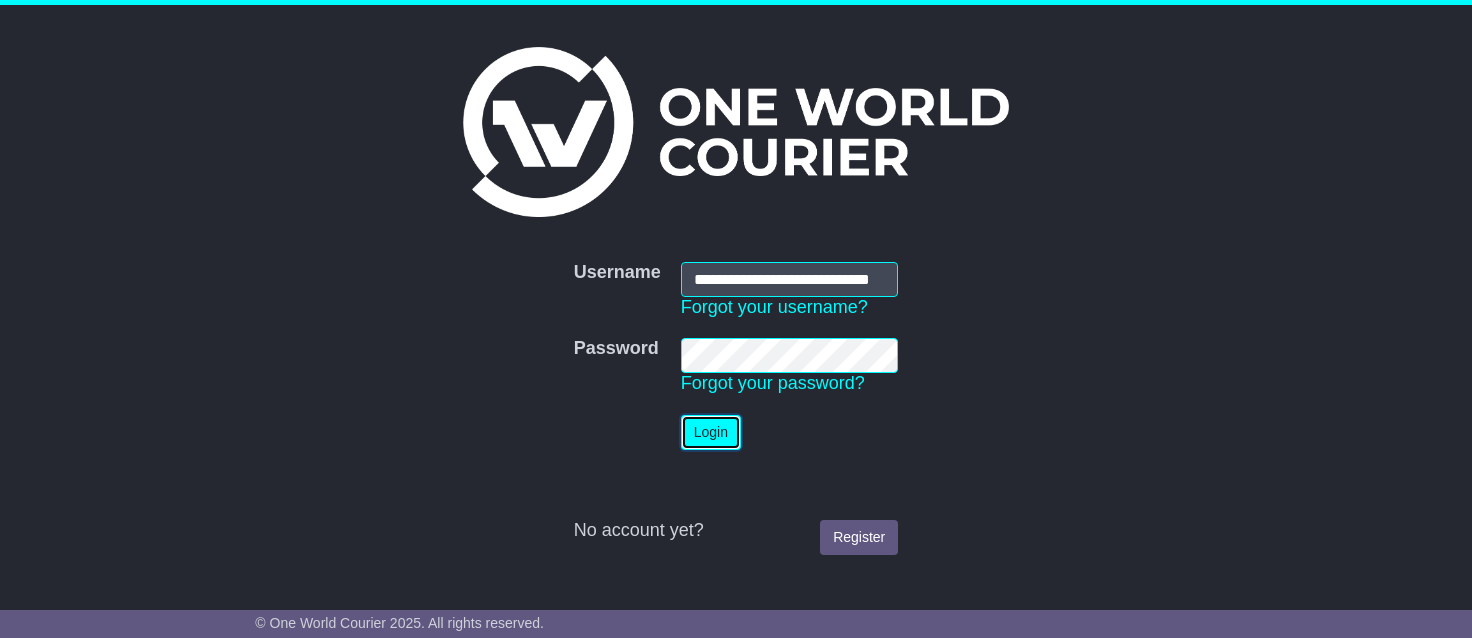 click on "Login" at bounding box center [711, 432] 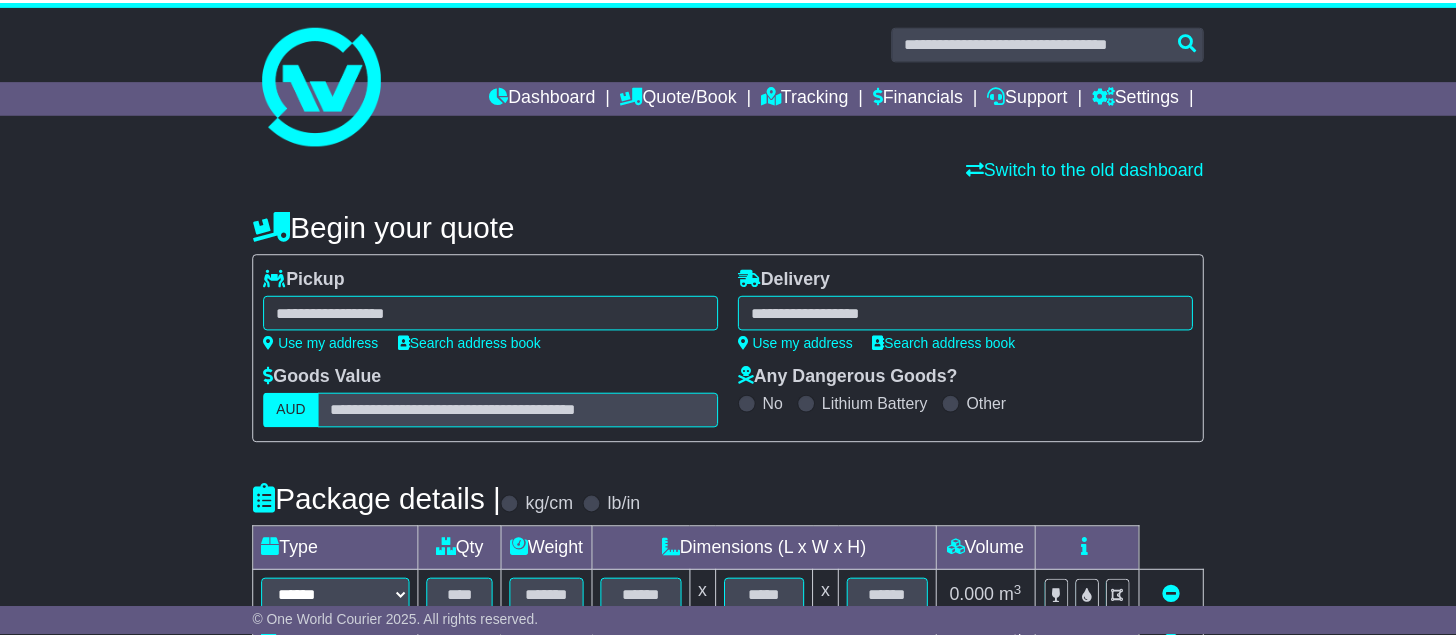 scroll, scrollTop: 0, scrollLeft: 0, axis: both 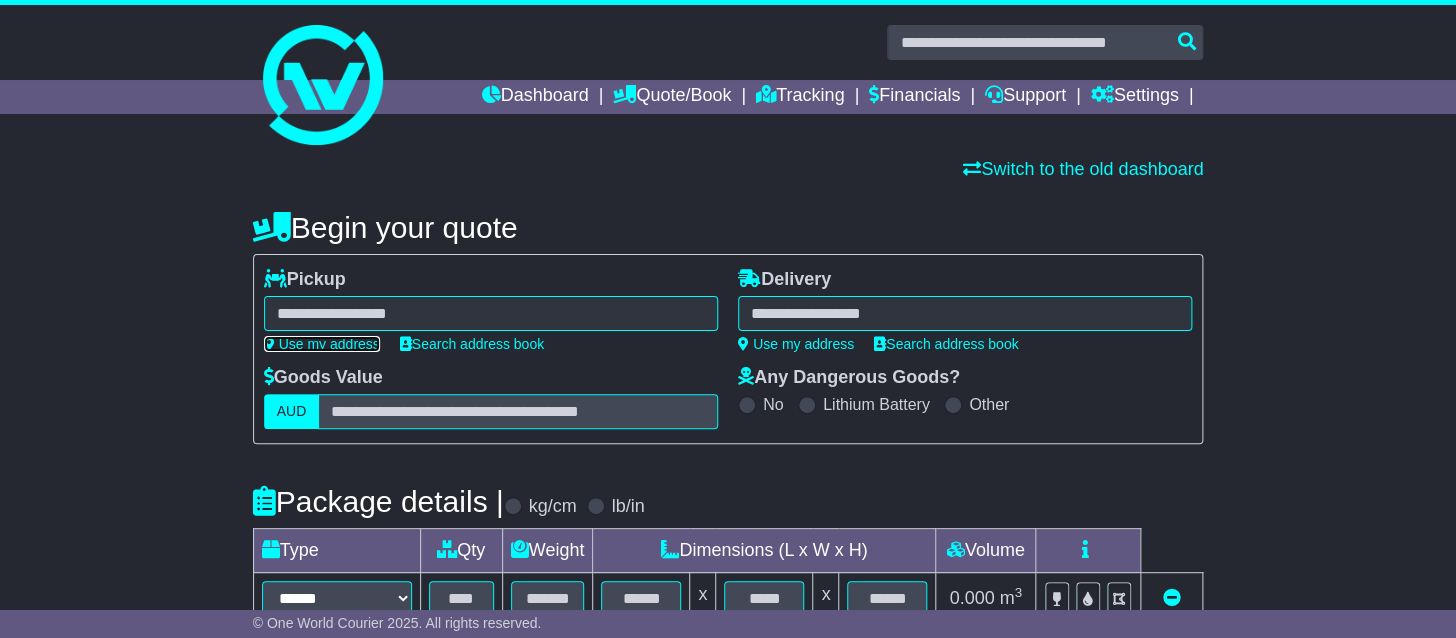 click on "Use my address" at bounding box center [322, 344] 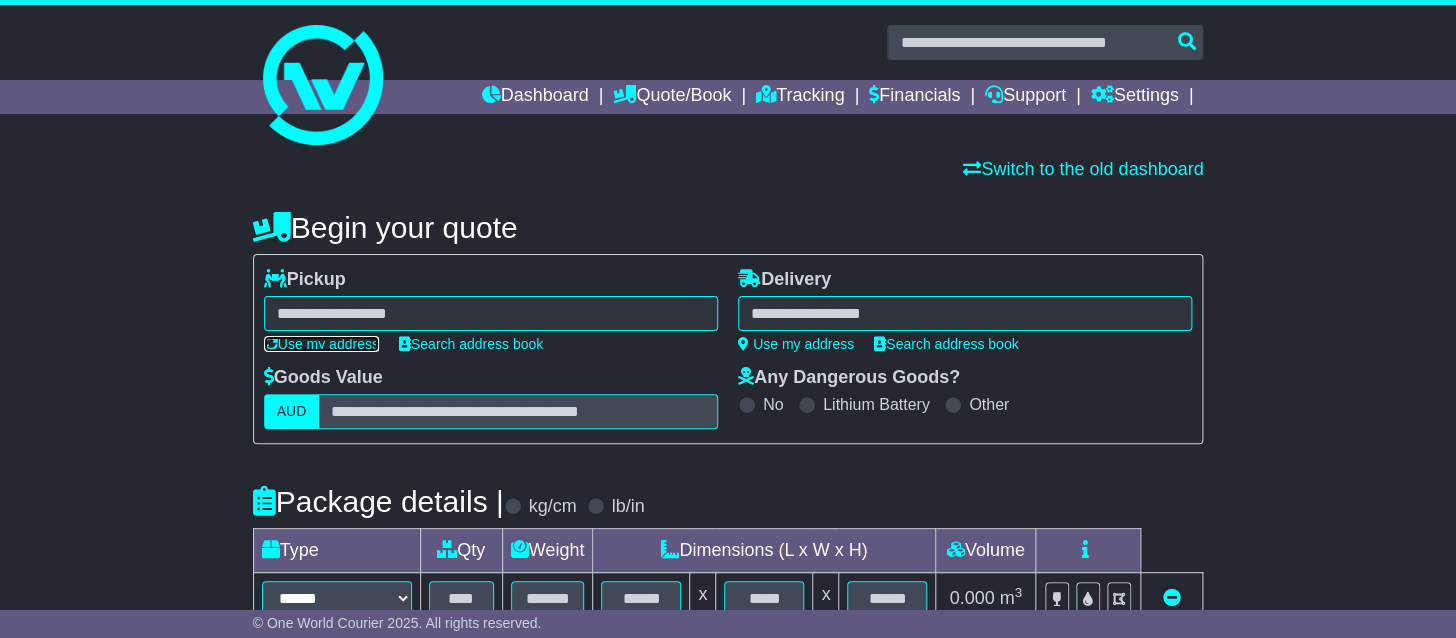 type on "**********" 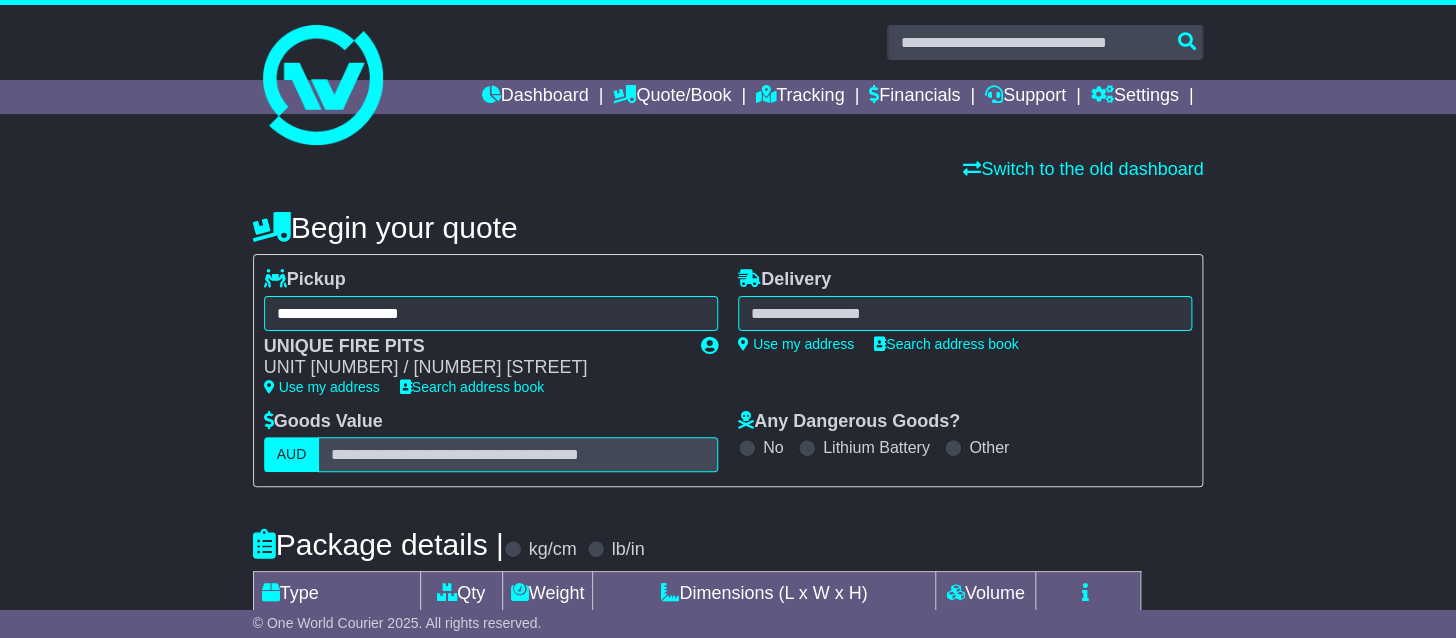 click at bounding box center [965, 313] 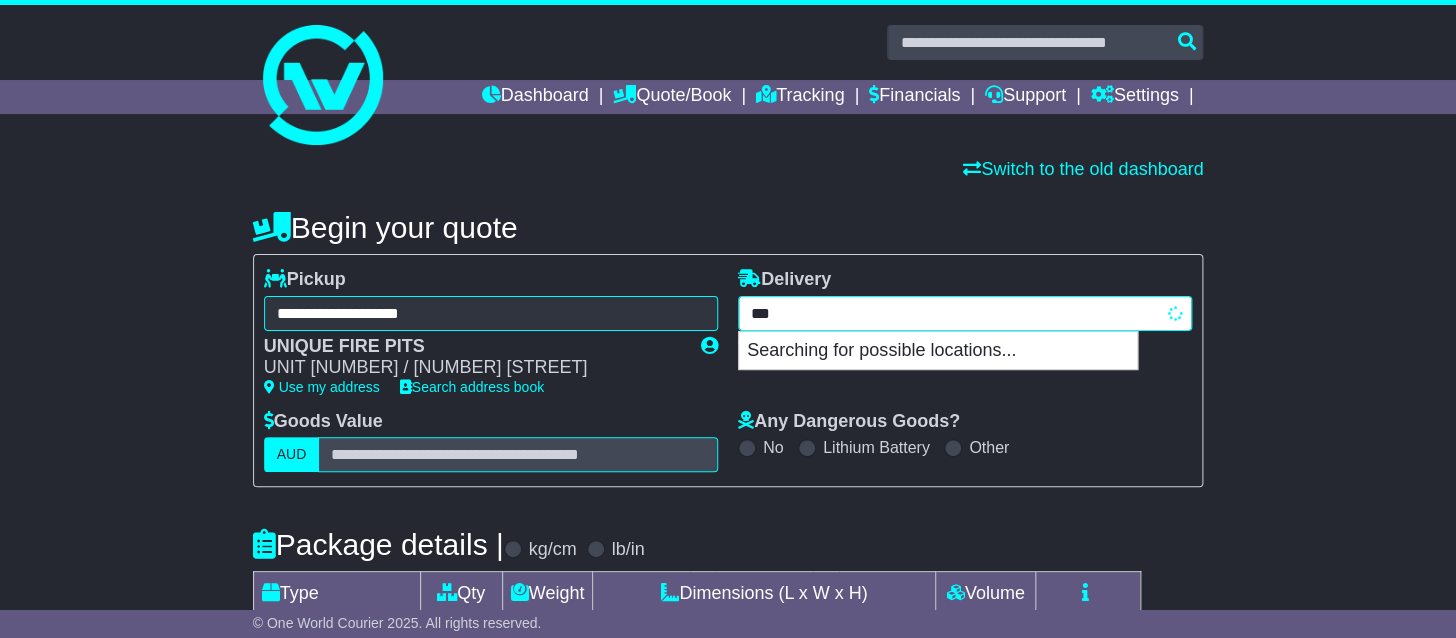 type on "****" 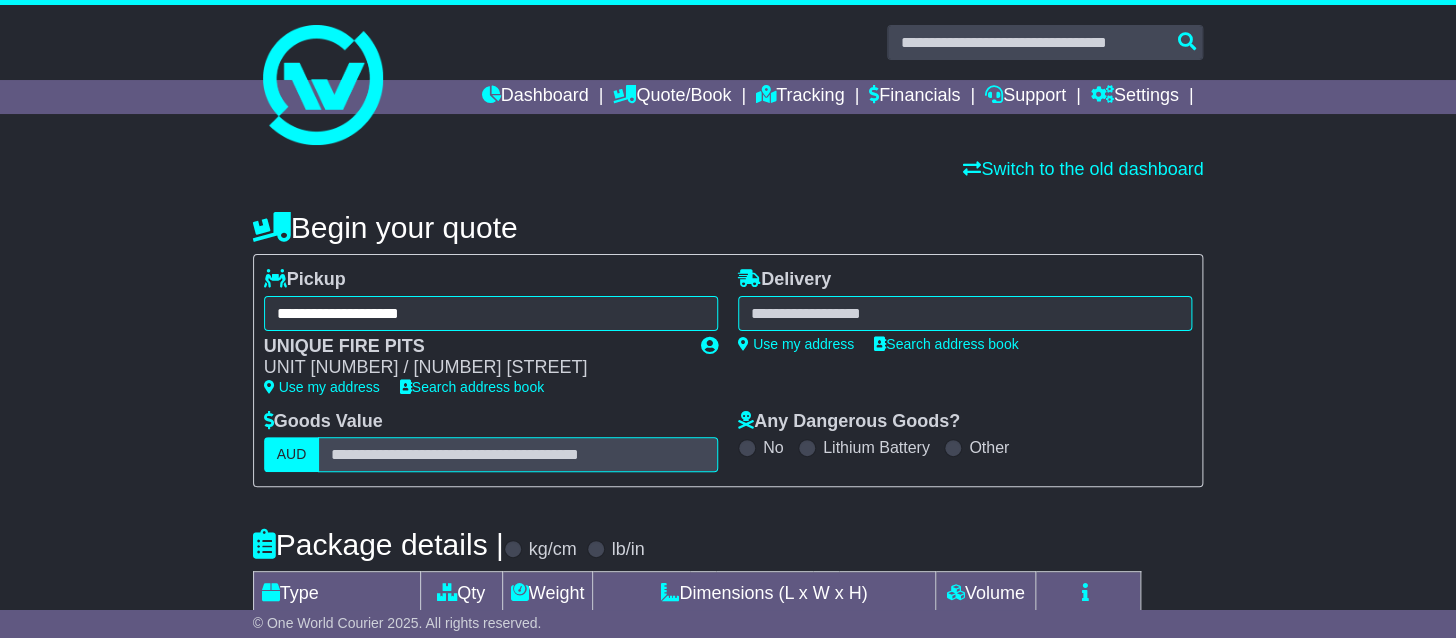 click on "[CITY] [POSTAL_CODE] [CITY] [POSTAL_CODE] [CITY] [POSTAL_CODE] [CITY] [POSTAL_CODE] [CITY] [POSTAL_CODE] [CITY] [POSTAL_CODE] [CITY] [POSTAL_CODE] [CITY] [POSTAL_CODE] [CITY] [POSTAL_CODE] [CITY] [POSTAL_CODE] [CITY] [POSTAL_CODE] [CITY] [POSTAL_CODE] [CITY] [POSTAL_CODE] [CITY] [POSTAL_CODE] [CITY] [POSTAL_CODE] [CITY] [POSTAL_CODE] [CITY] [POSTAL_CODE] [CITY] [POSTAL_CODE] [CITY] [POSTAL_CODE]" at bounding box center [965, 313] 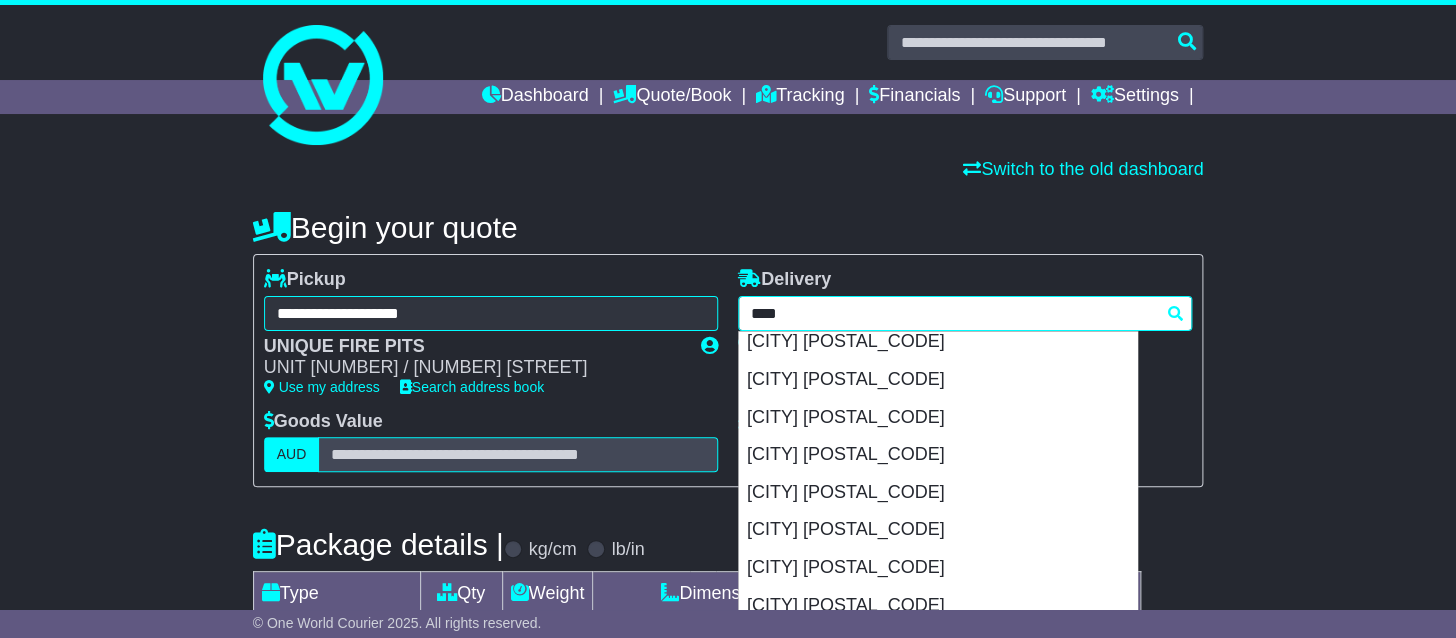 scroll, scrollTop: 243, scrollLeft: 0, axis: vertical 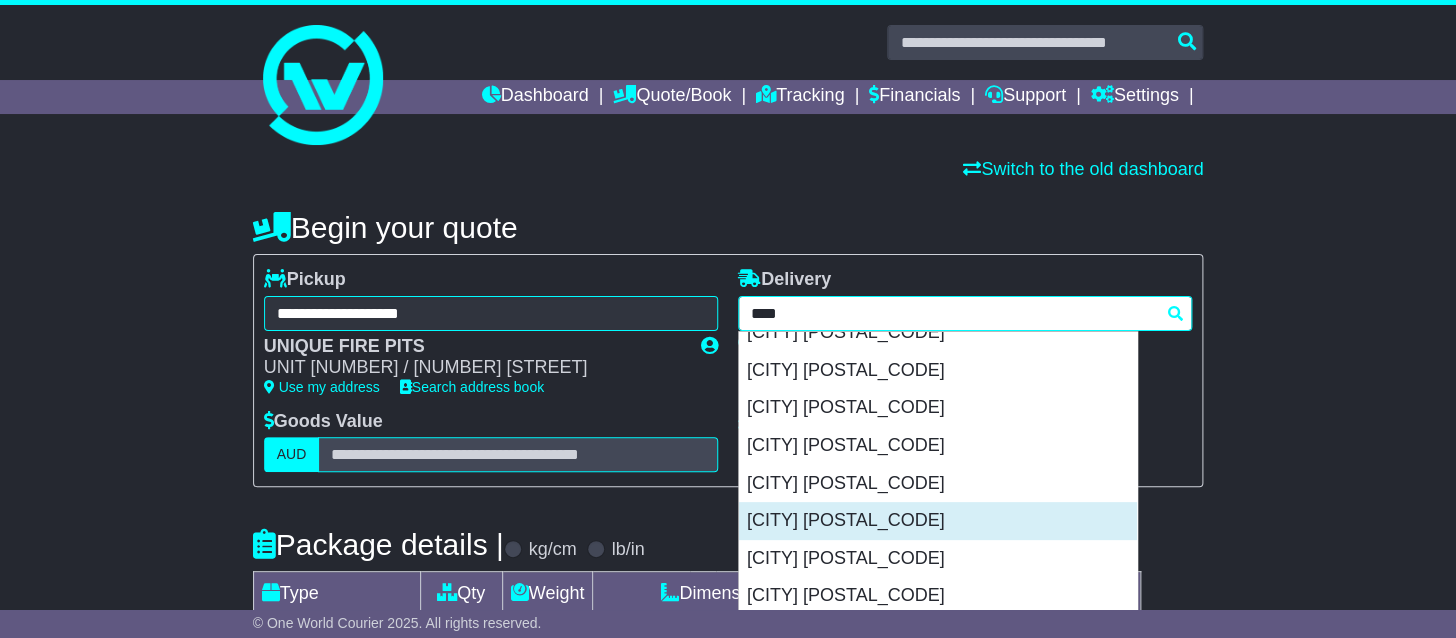 click on "[CITY] [POSTAL_CODE]" at bounding box center [938, 521] 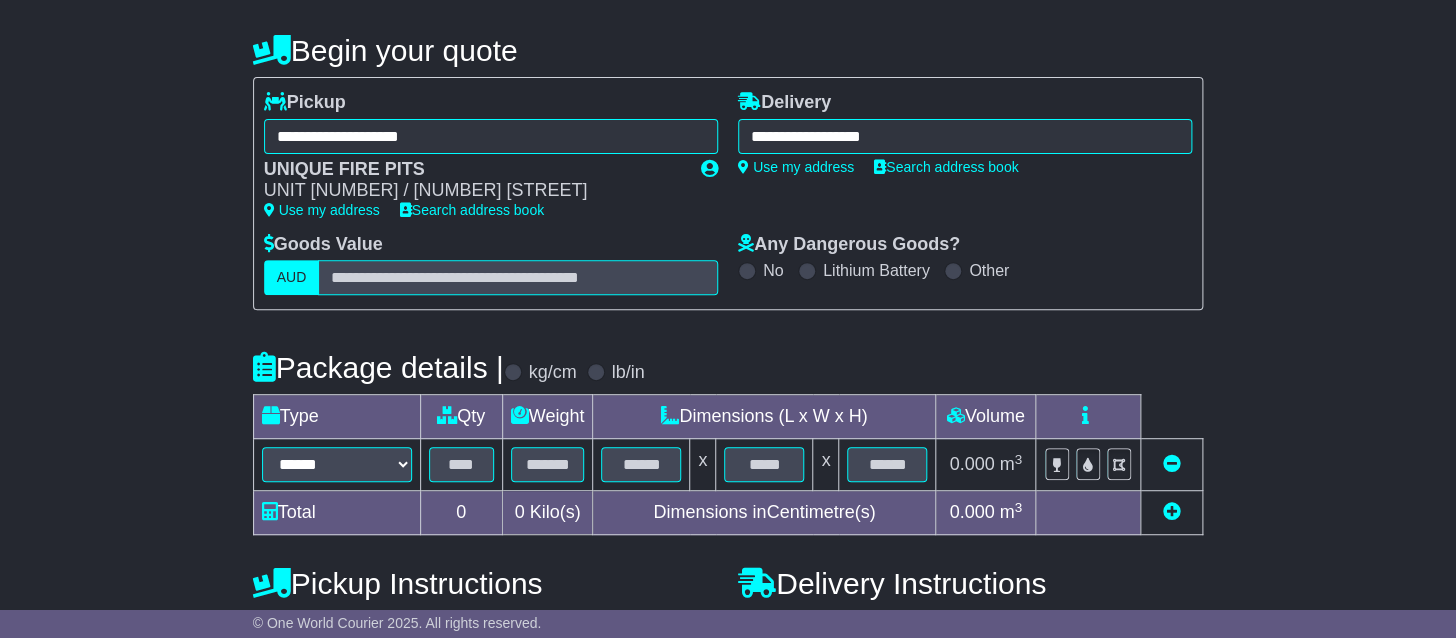 type on "**********" 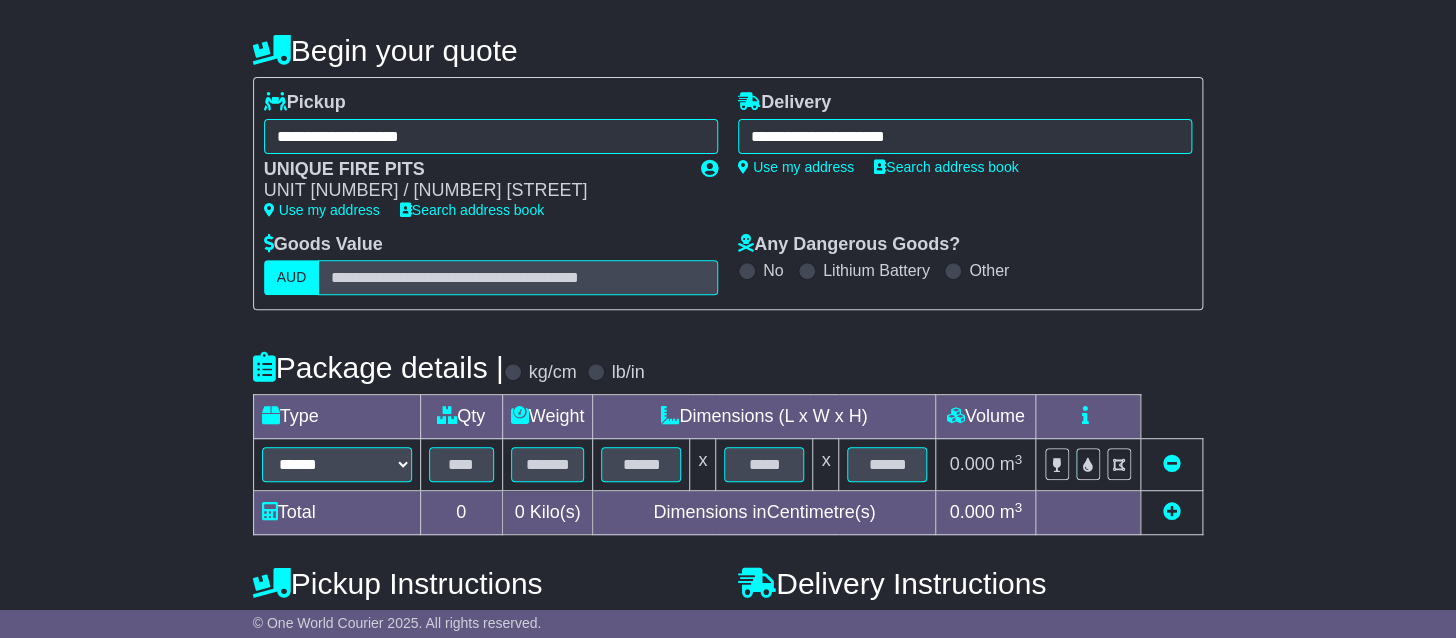 scroll, scrollTop: 317, scrollLeft: 0, axis: vertical 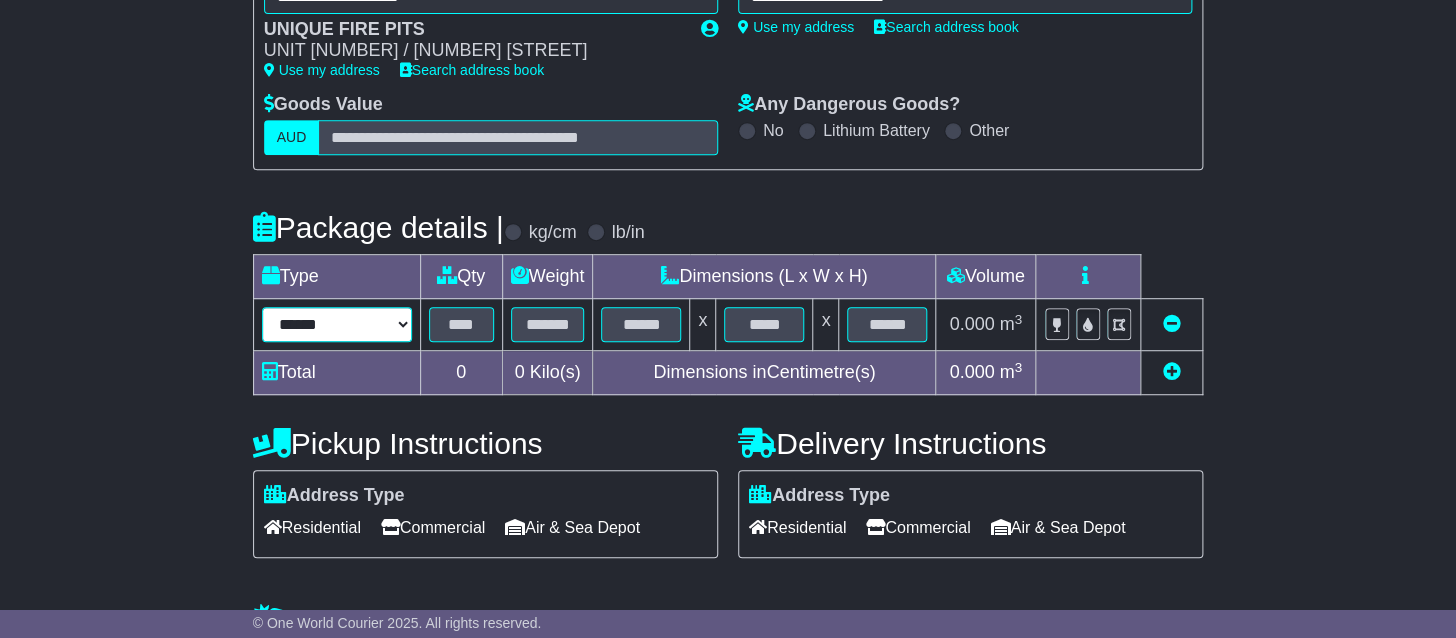 select on "****" 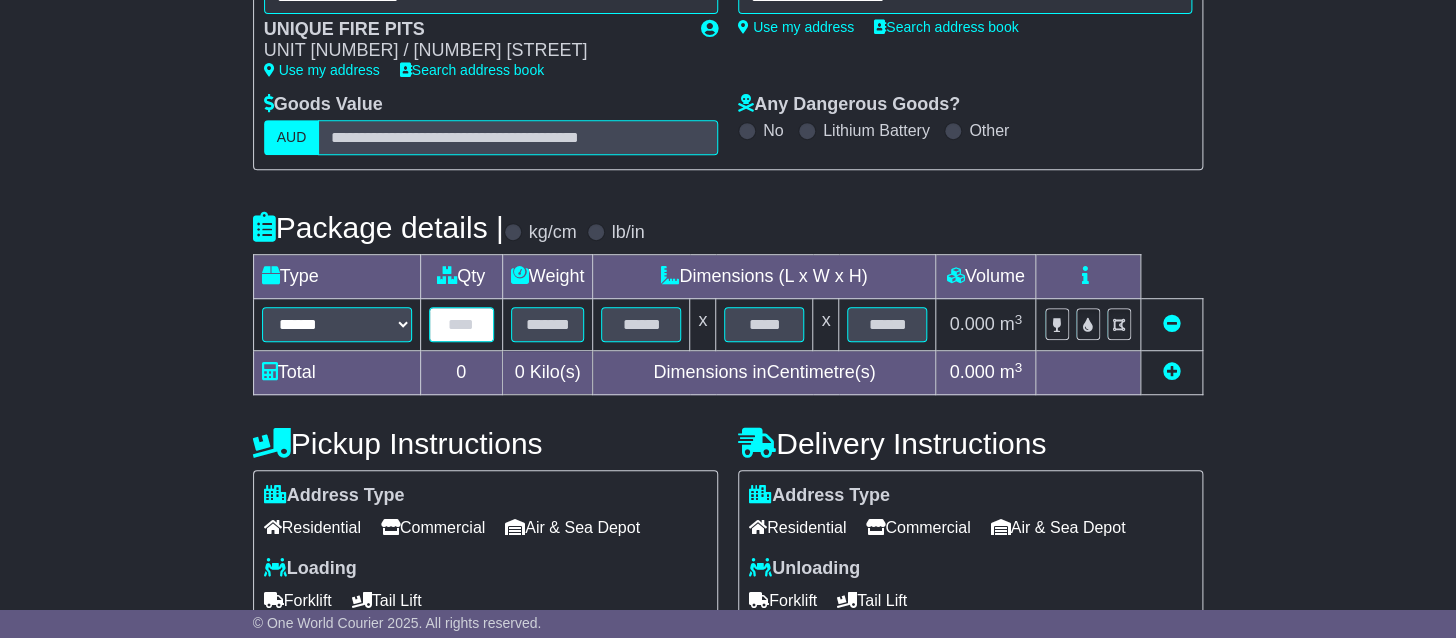 click at bounding box center [461, 324] 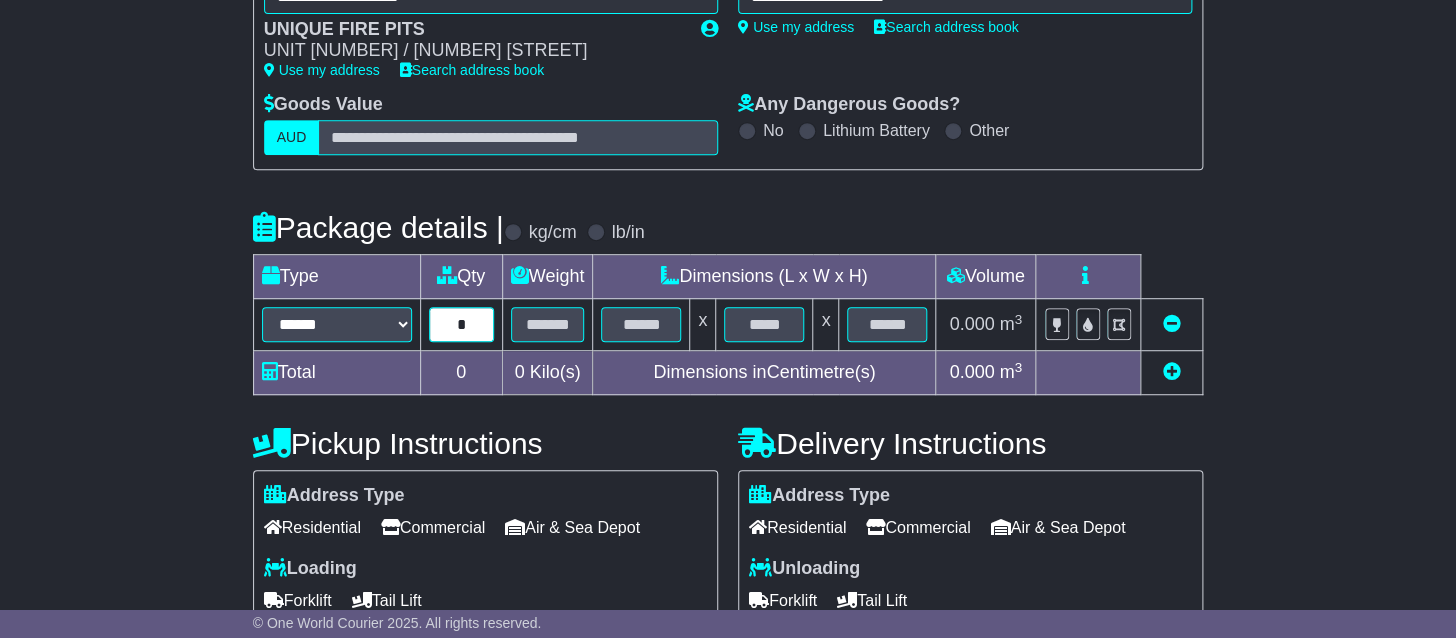 type on "*" 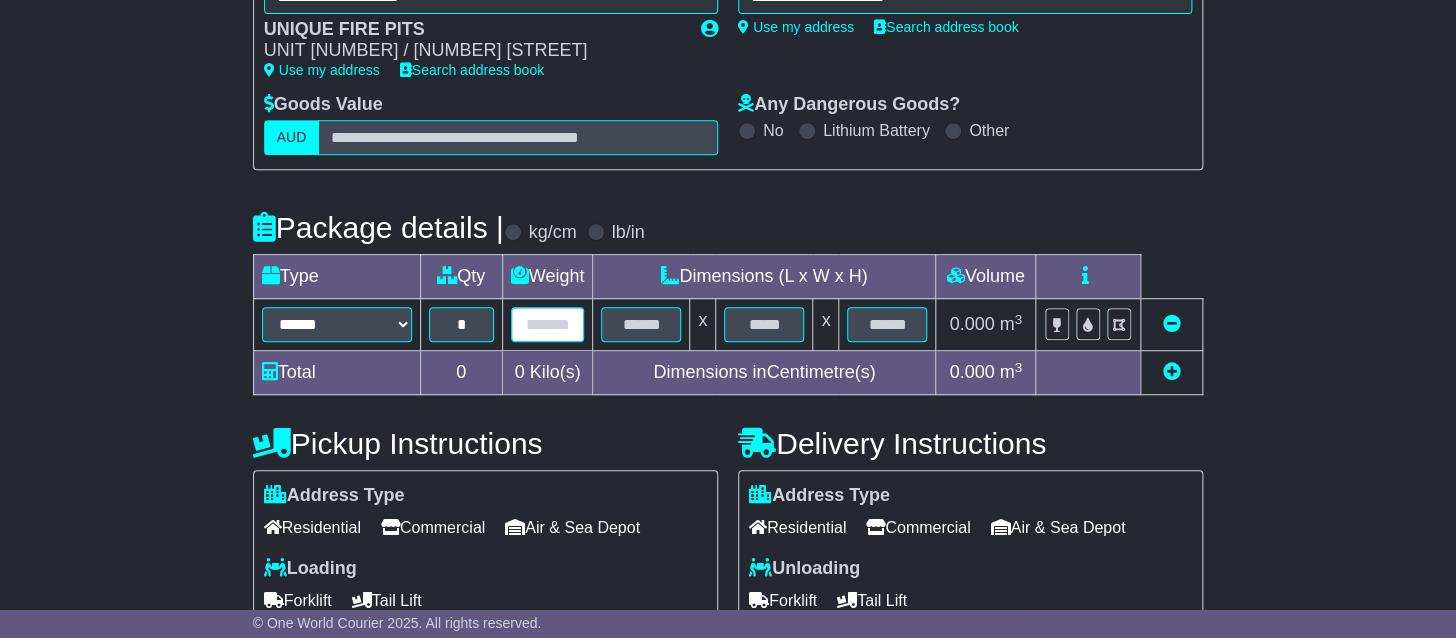 click at bounding box center [548, 324] 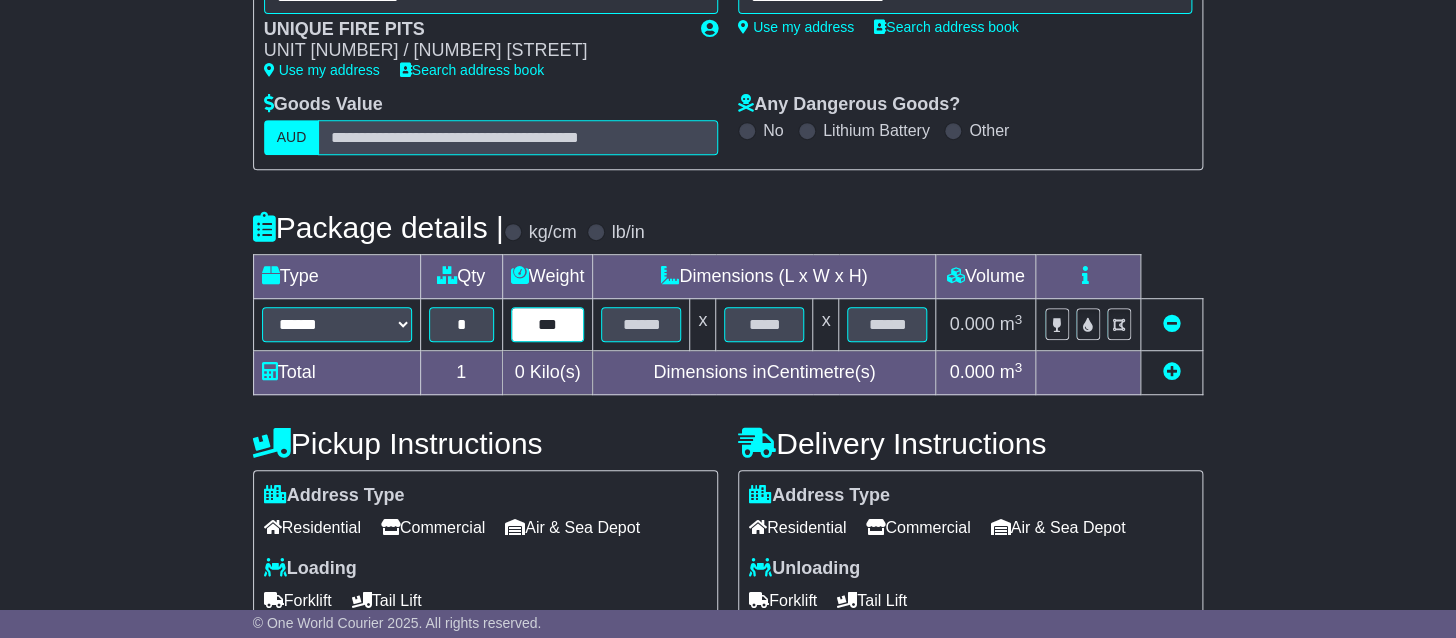 type on "***" 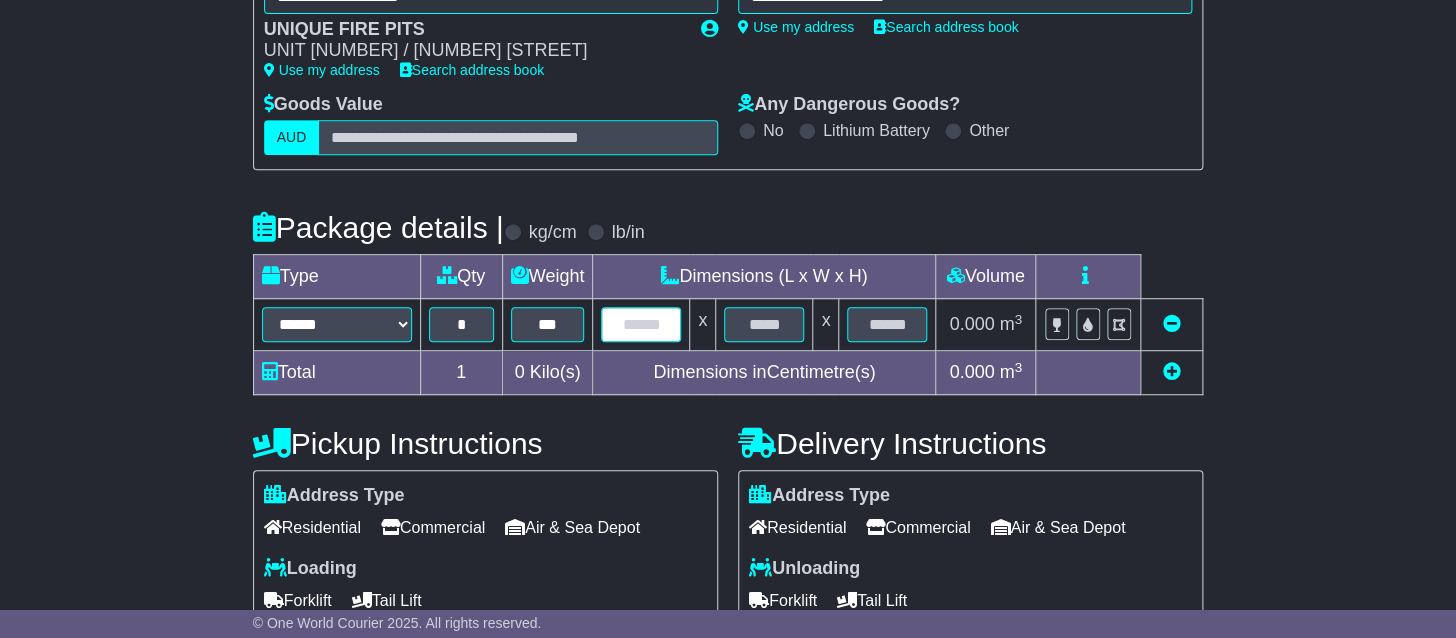 click at bounding box center [641, 324] 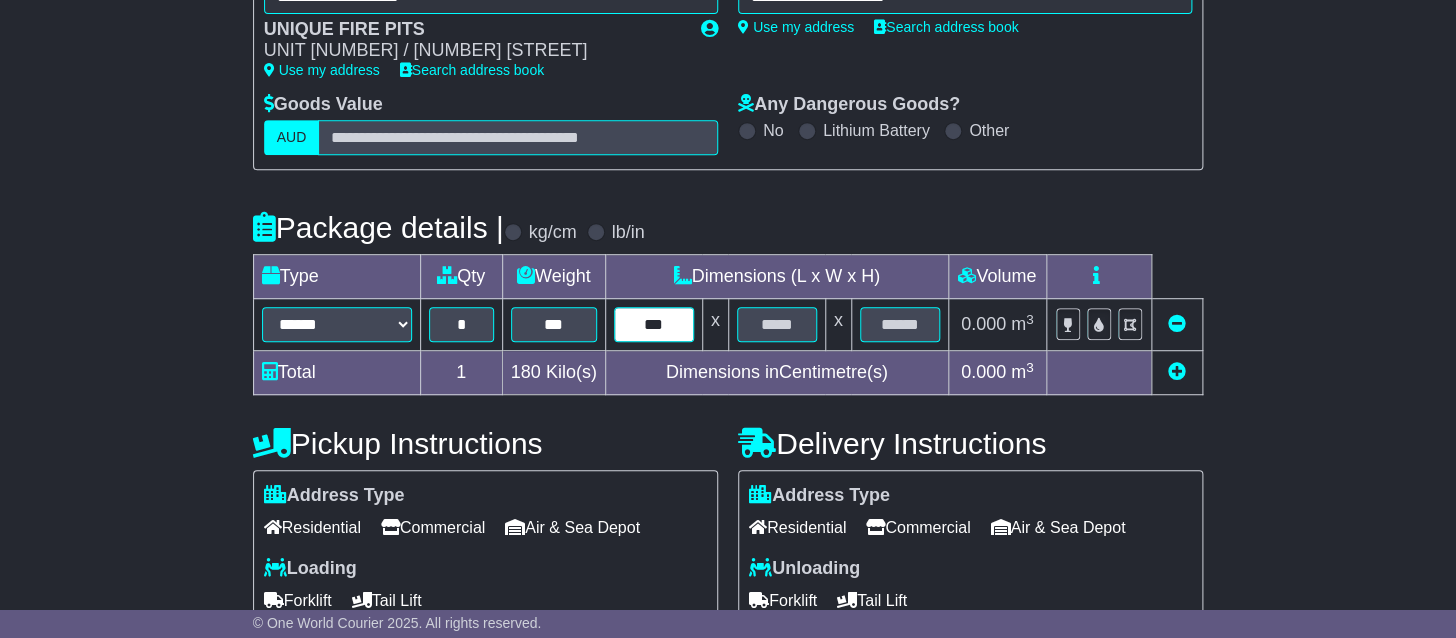 type on "***" 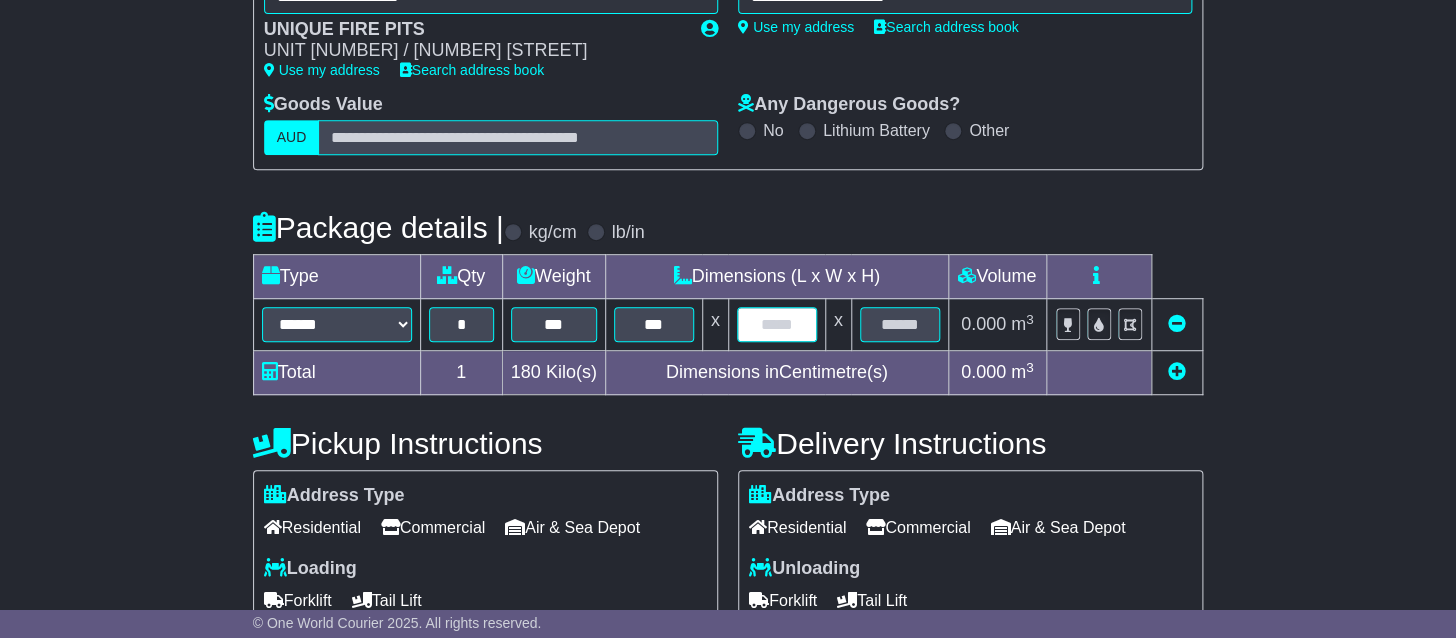 click at bounding box center (777, 324) 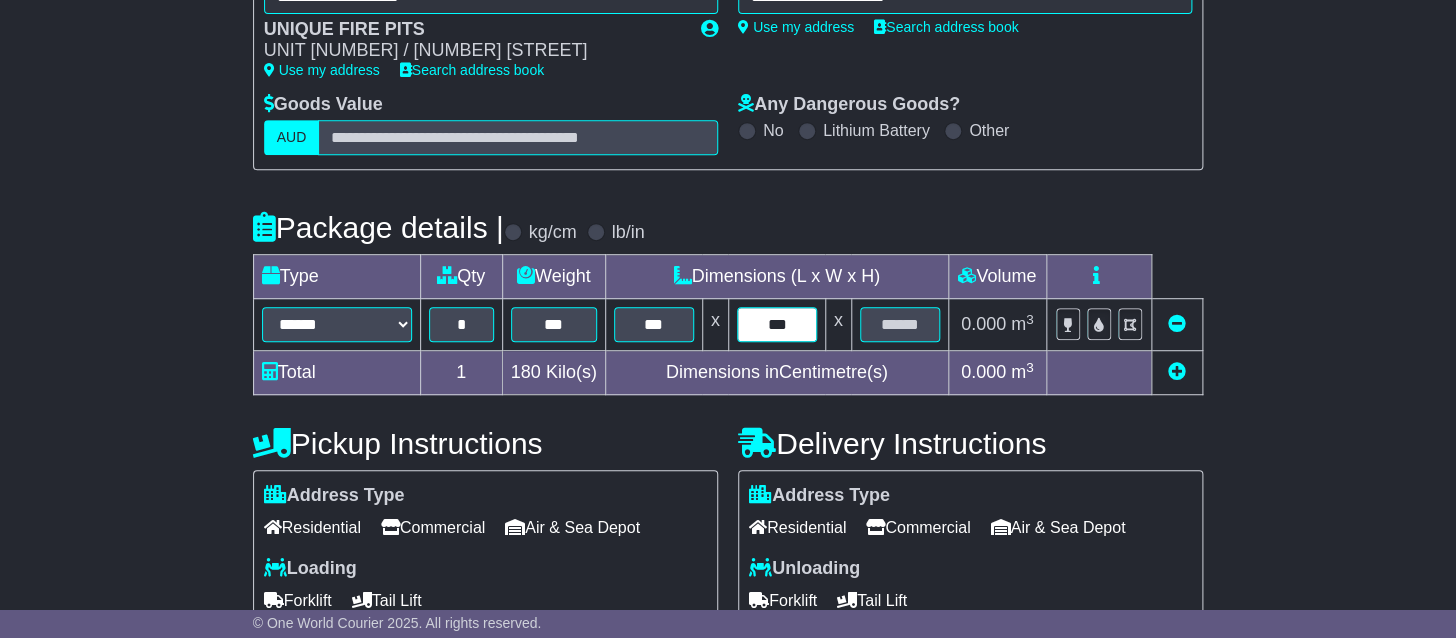type on "***" 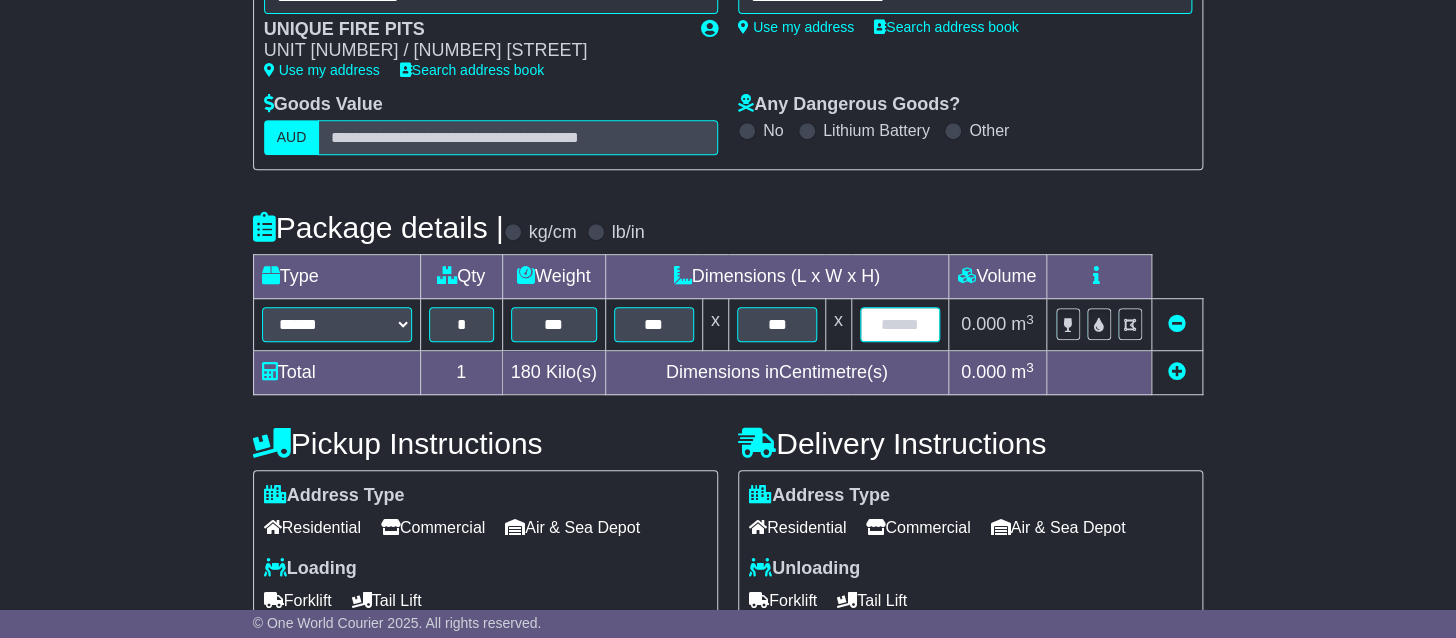 click at bounding box center (900, 324) 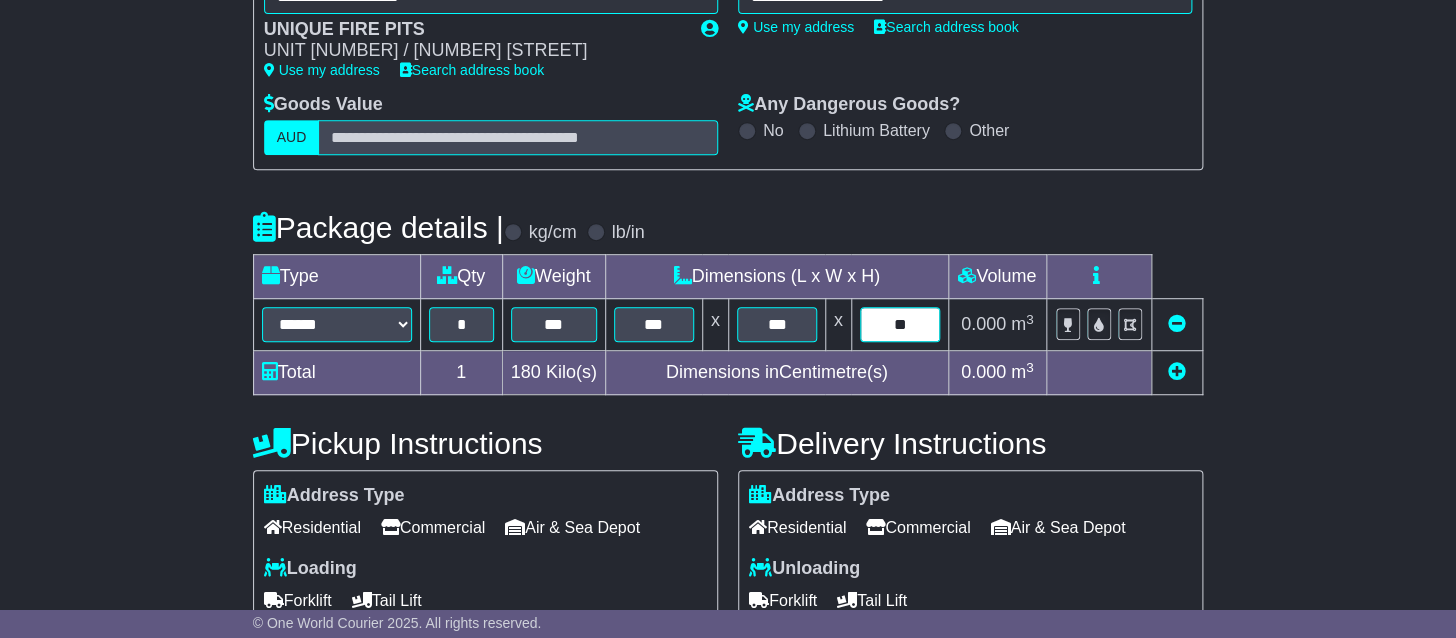 type on "**" 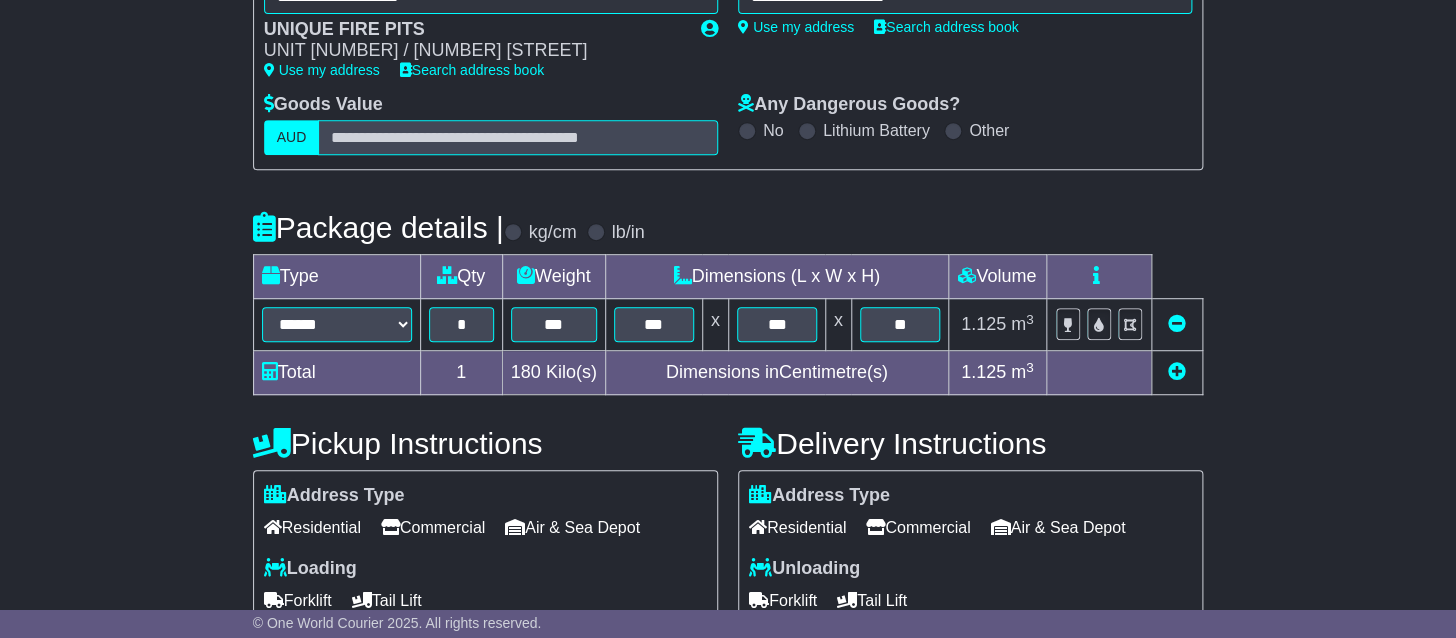 click on "**********" at bounding box center (728, 396) 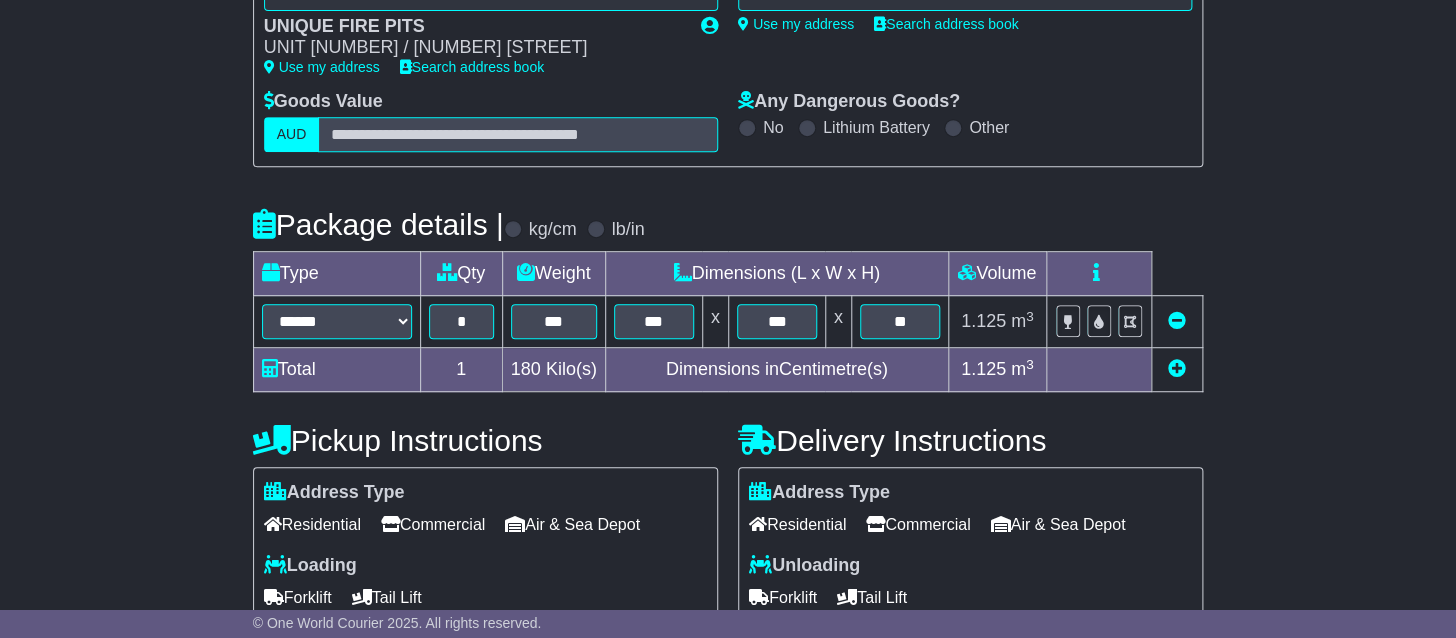 scroll, scrollTop: 529, scrollLeft: 0, axis: vertical 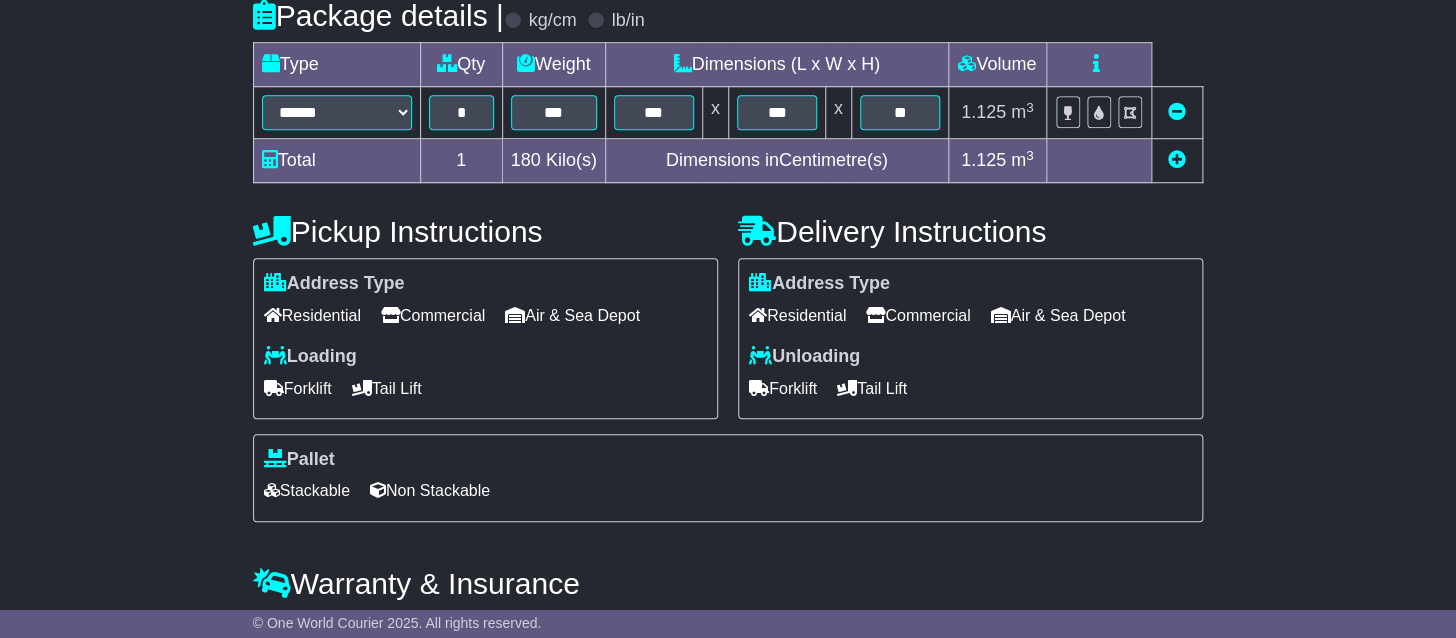 click on "Commercial" at bounding box center (918, 315) 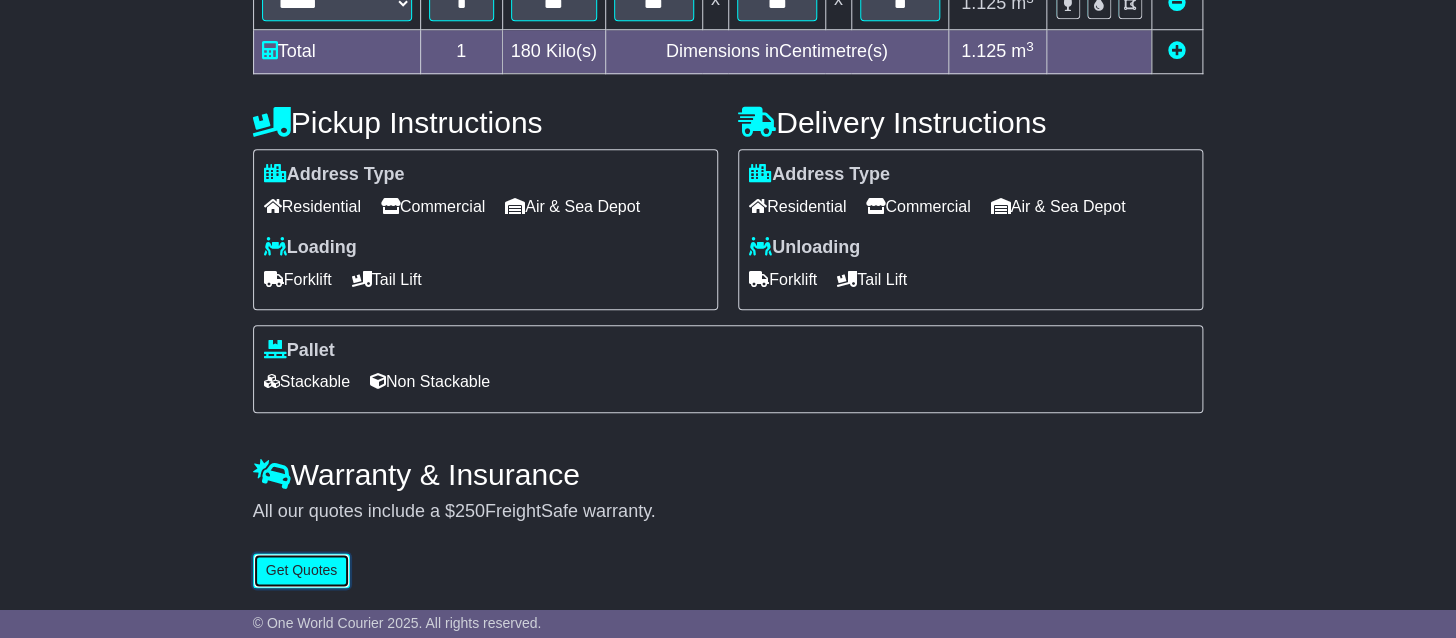 click on "Get Quotes" at bounding box center [302, 570] 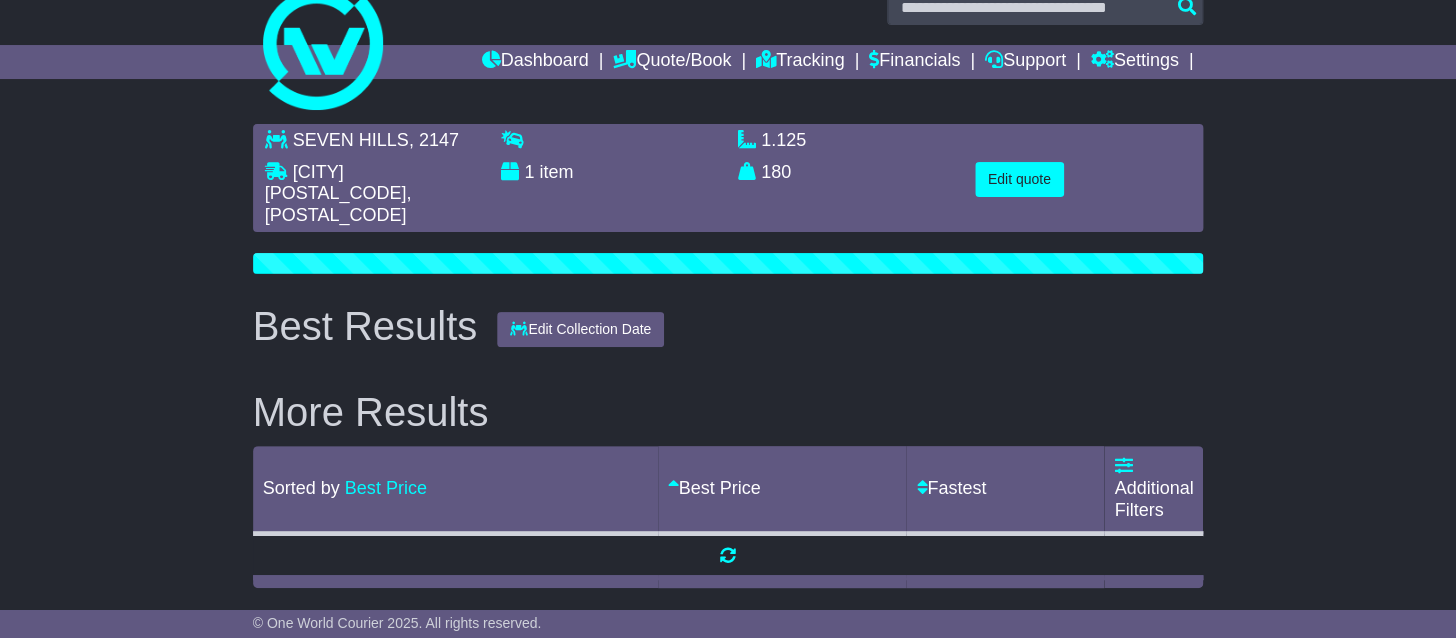 scroll, scrollTop: 0, scrollLeft: 0, axis: both 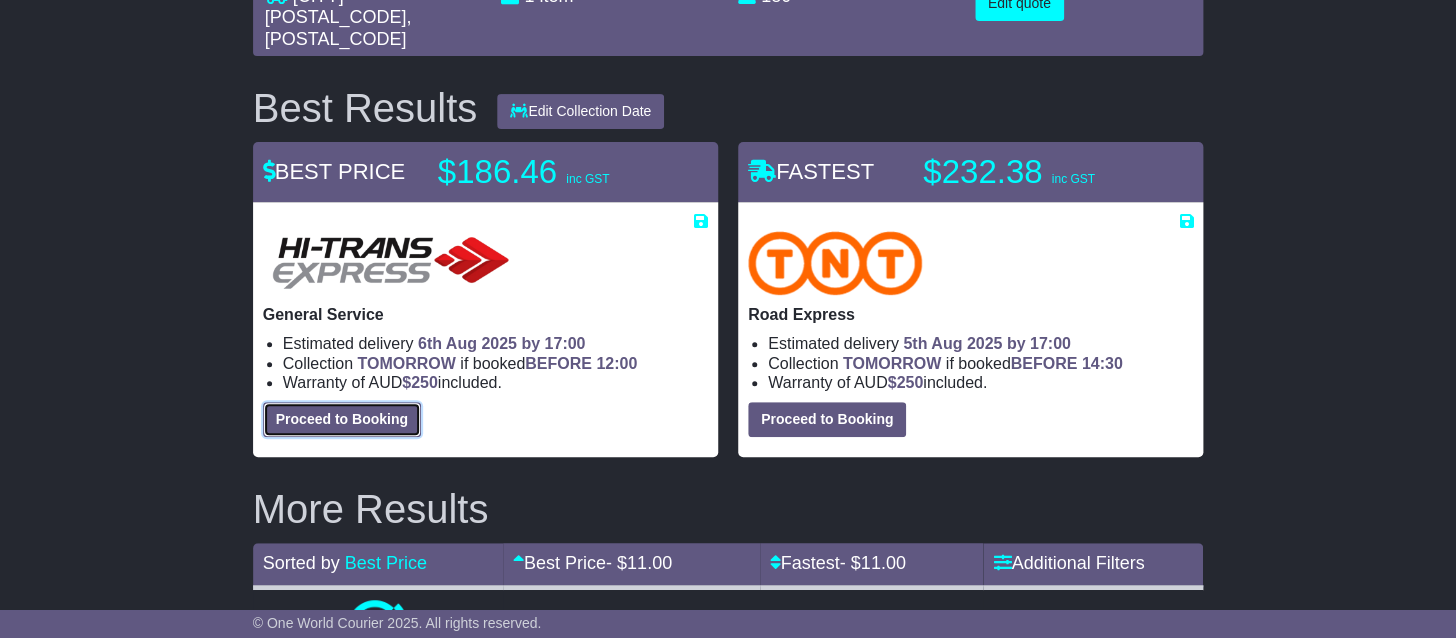click on "Proceed to Booking" at bounding box center (342, 419) 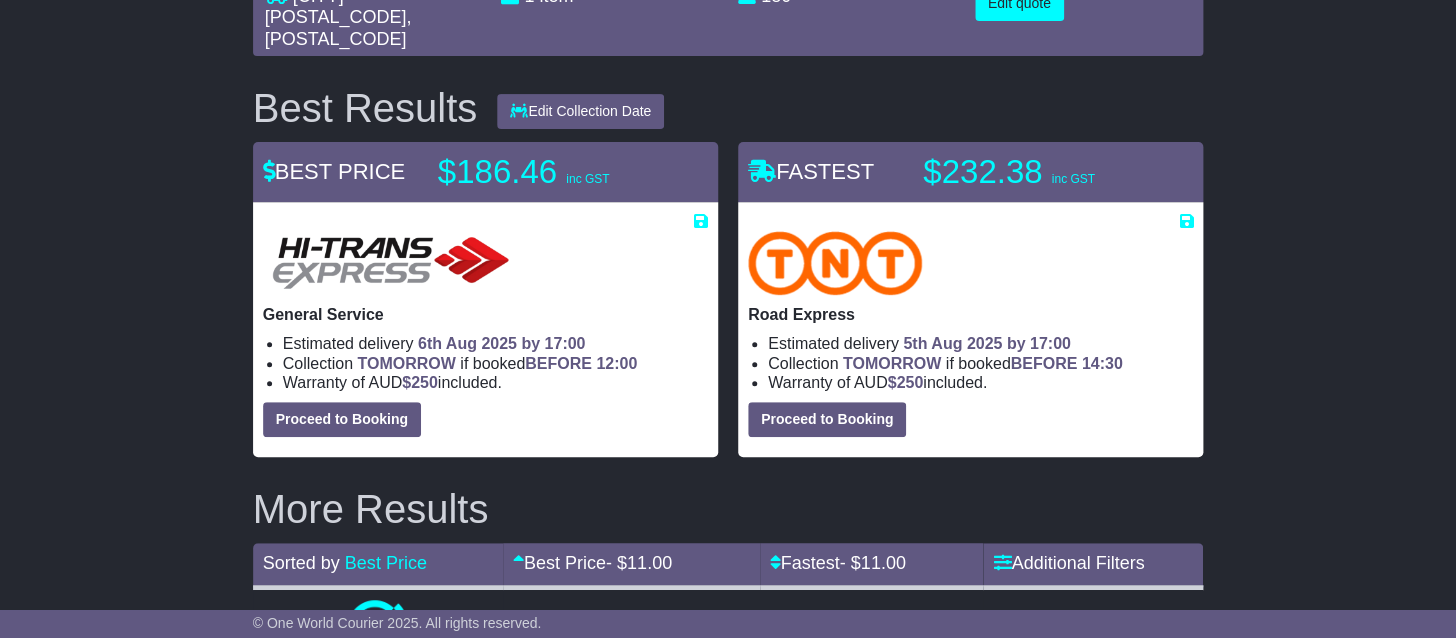 select on "****" 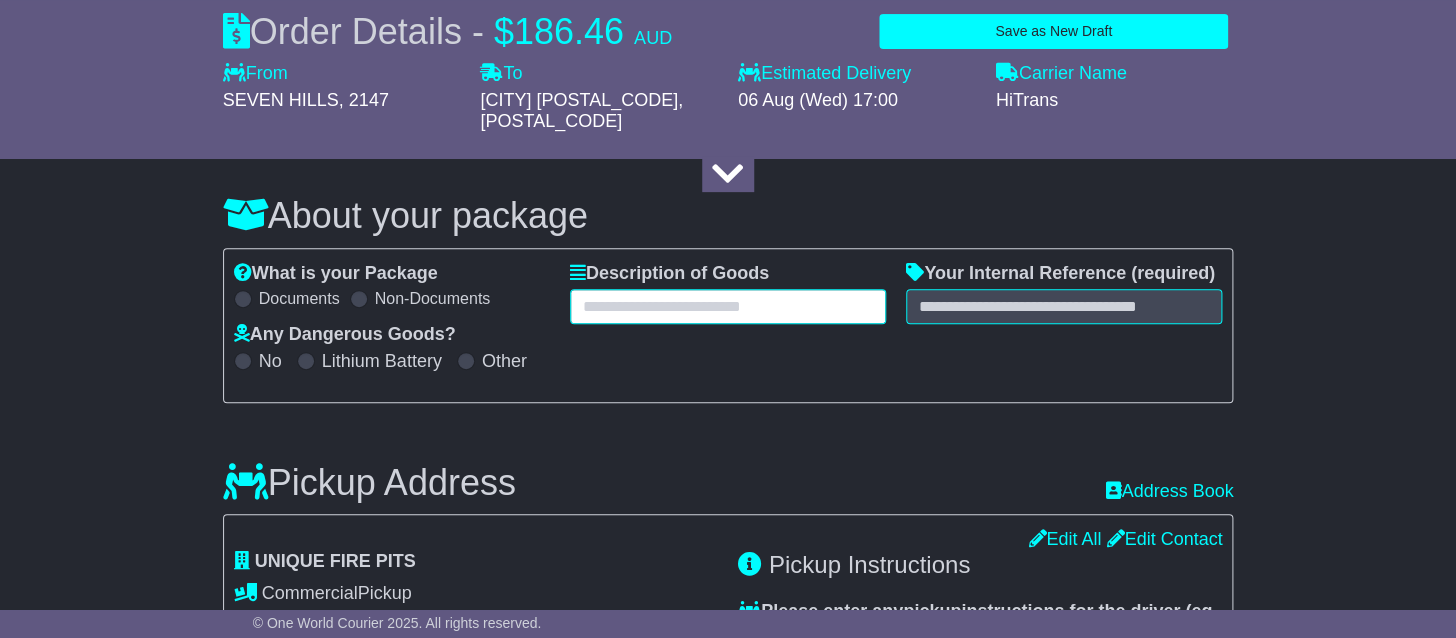 click at bounding box center (728, 306) 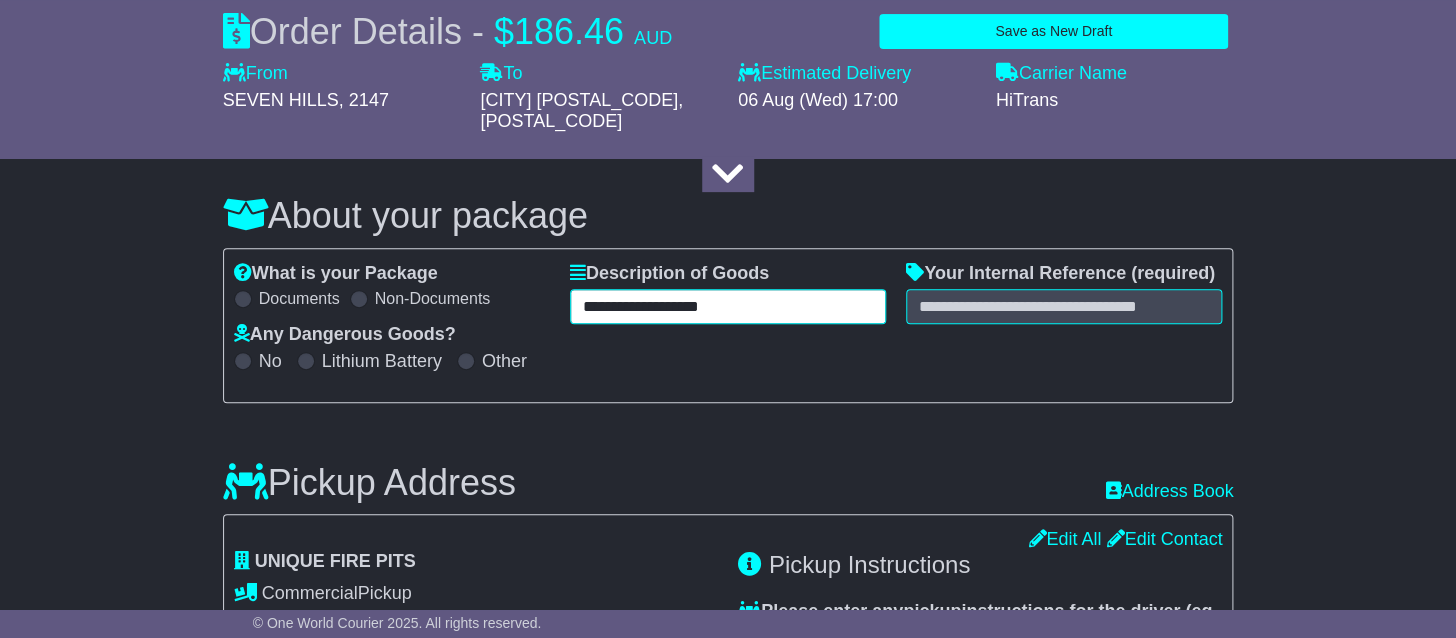 type on "**********" 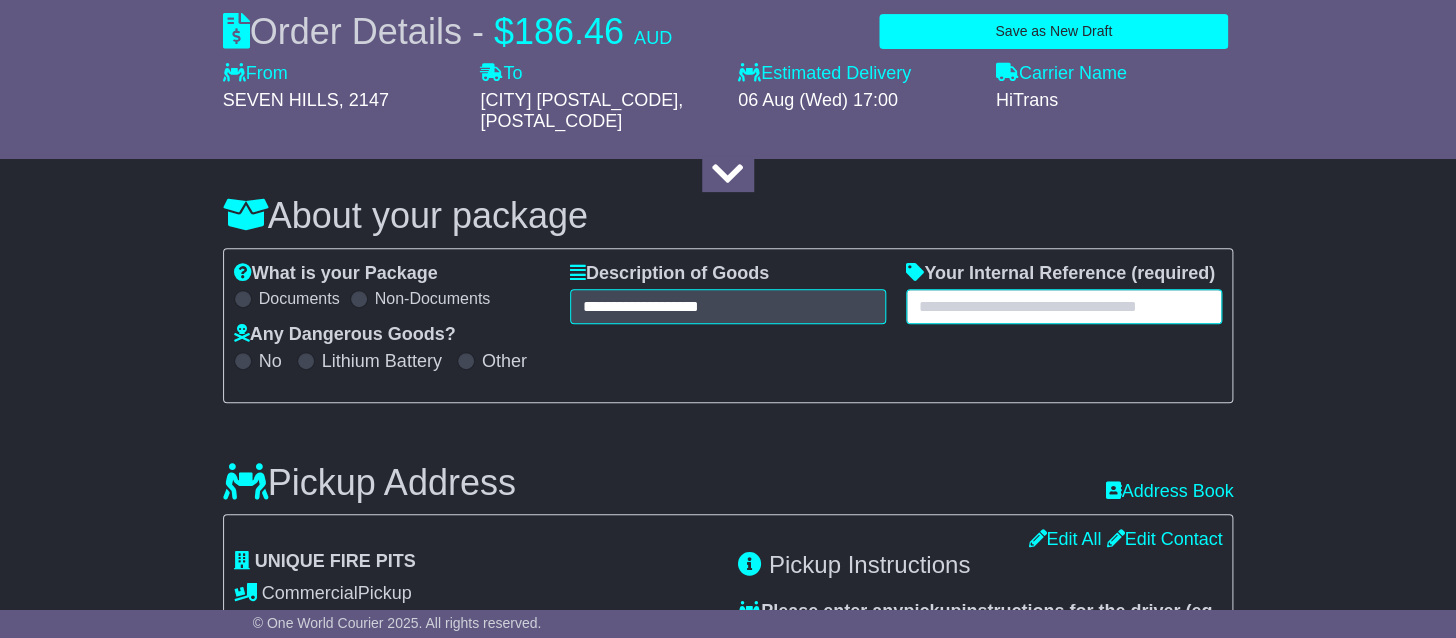click at bounding box center [1064, 306] 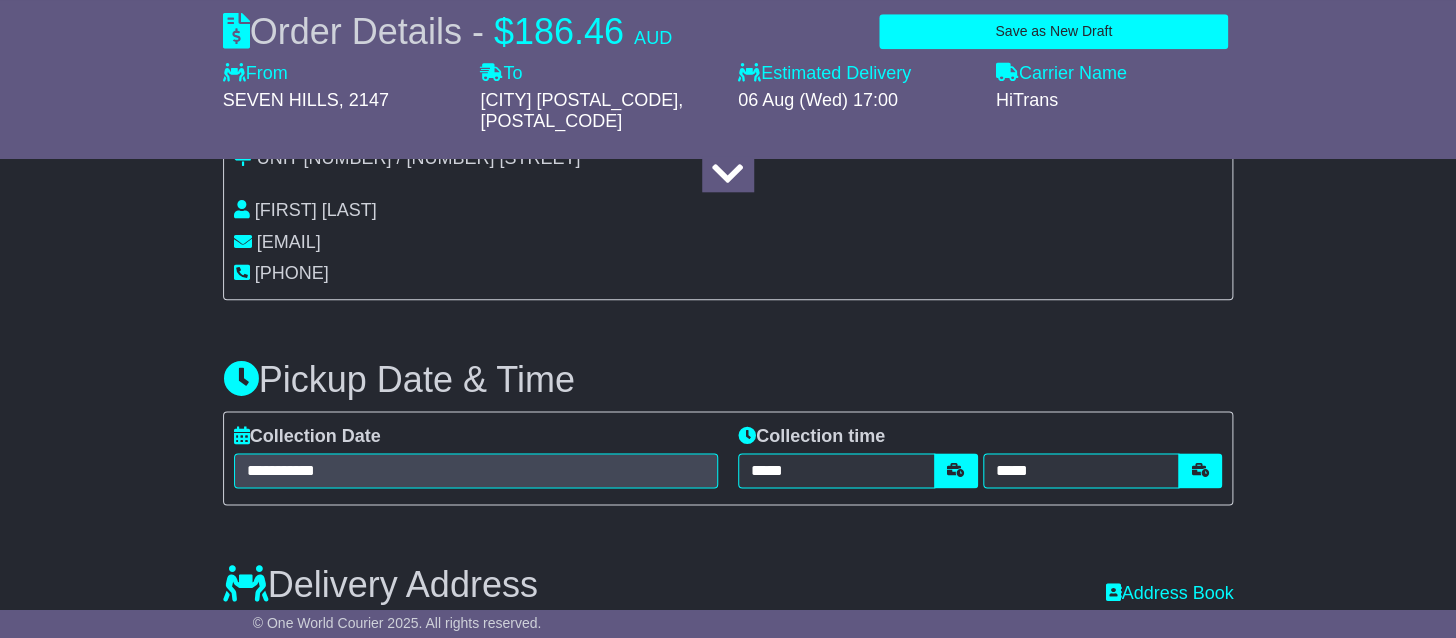 type on "**********" 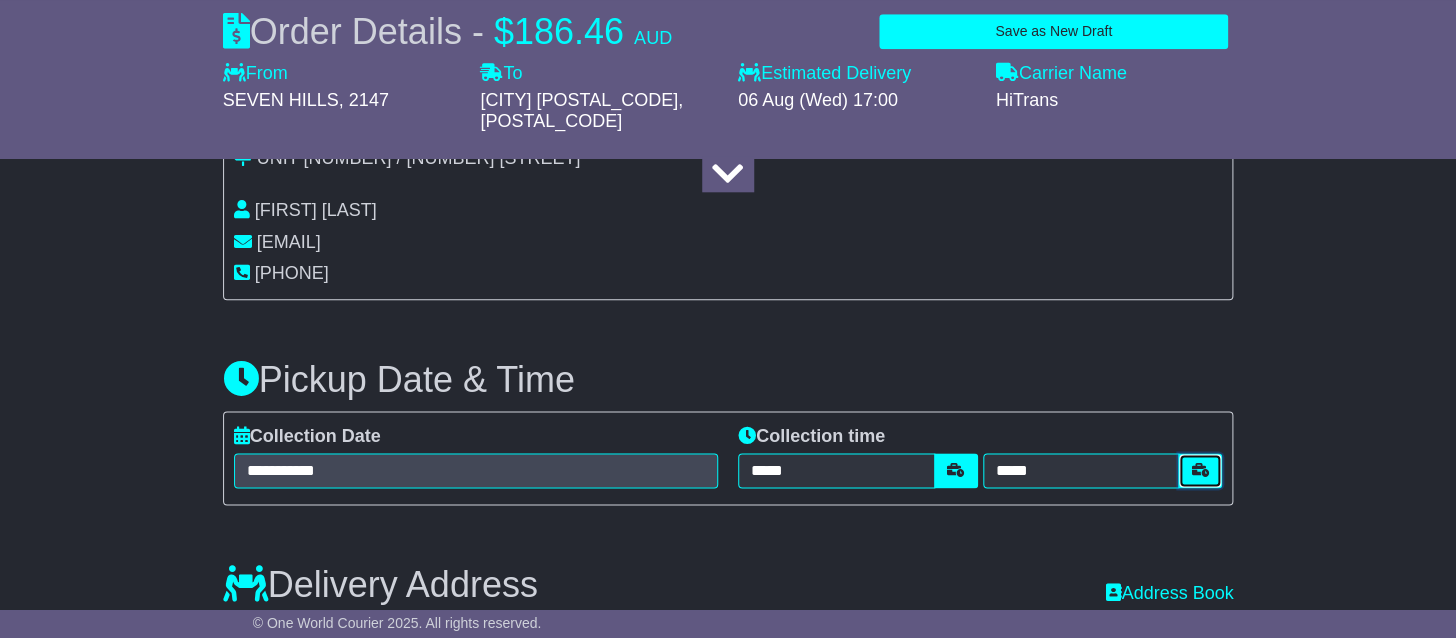 click at bounding box center [1200, 470] 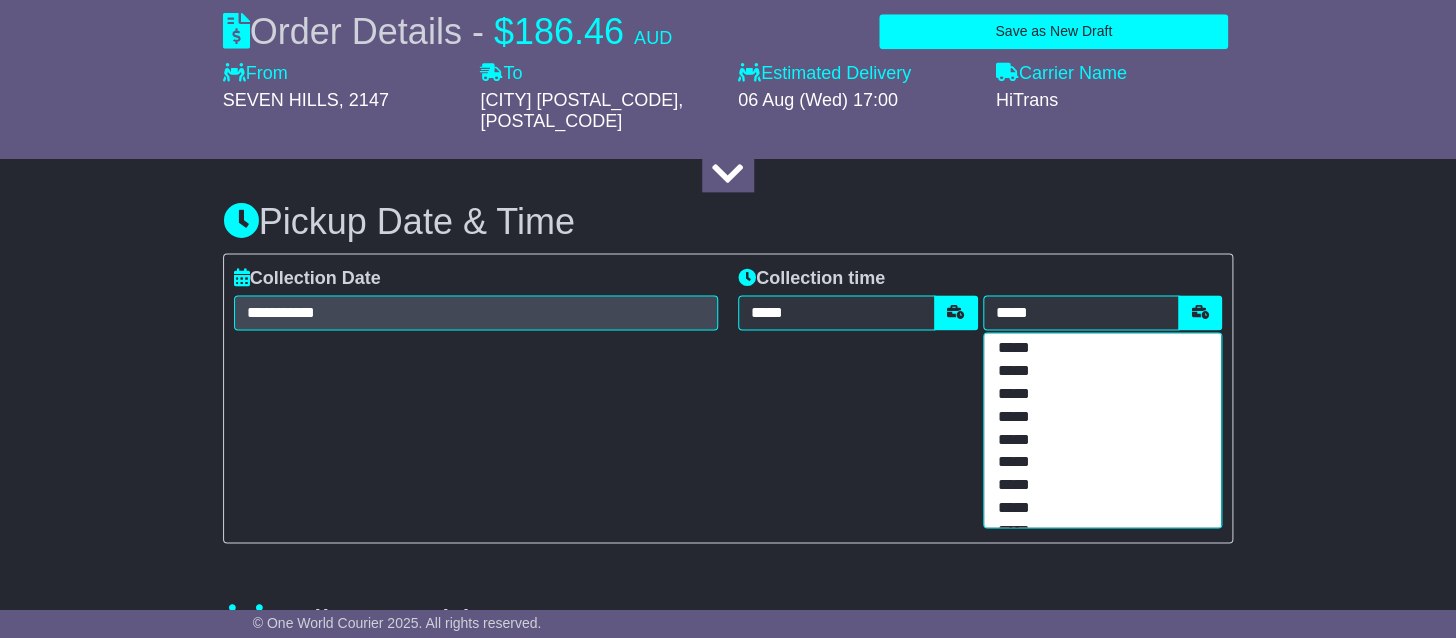 scroll, scrollTop: 1058, scrollLeft: 0, axis: vertical 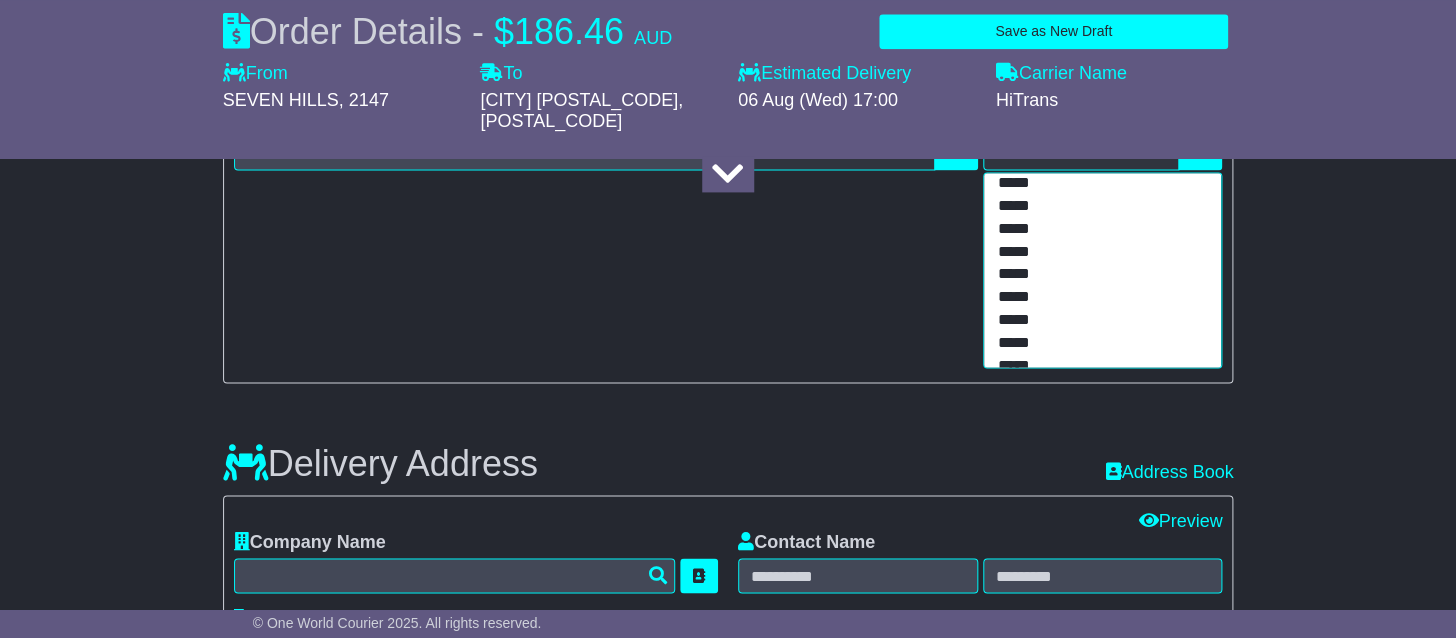 click on "*****" at bounding box center (1095, 231) 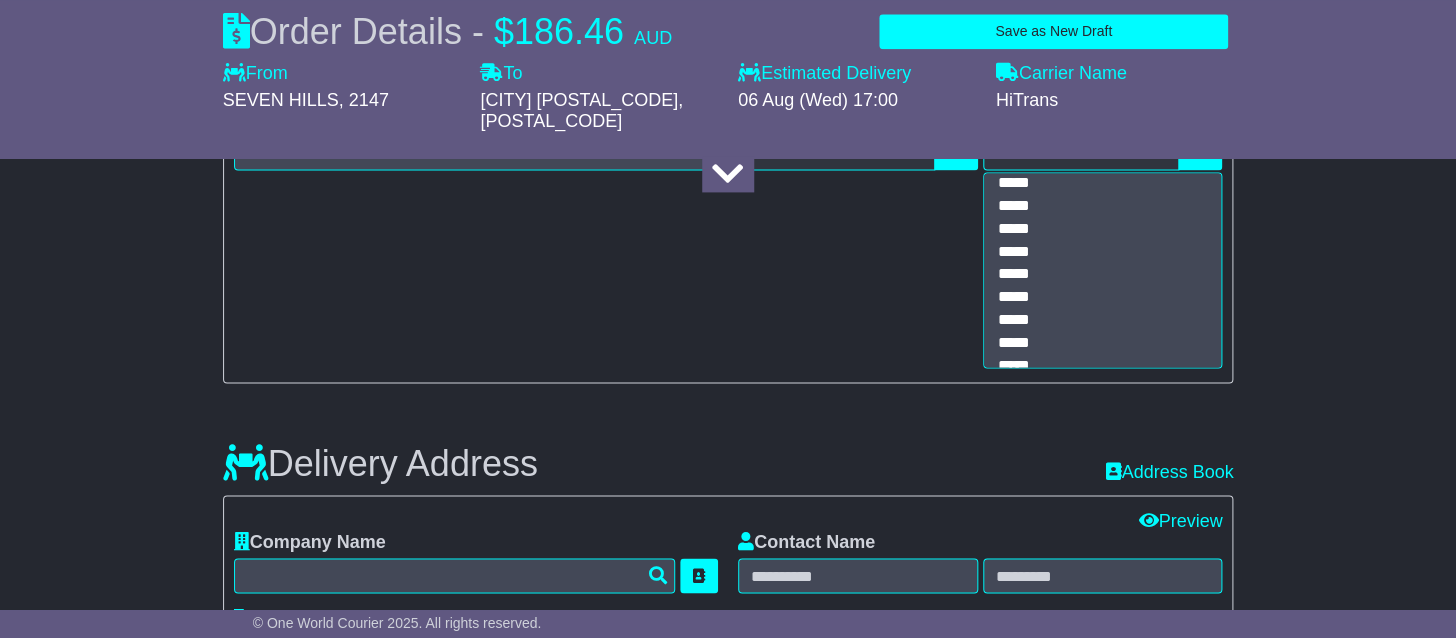 type on "*****" 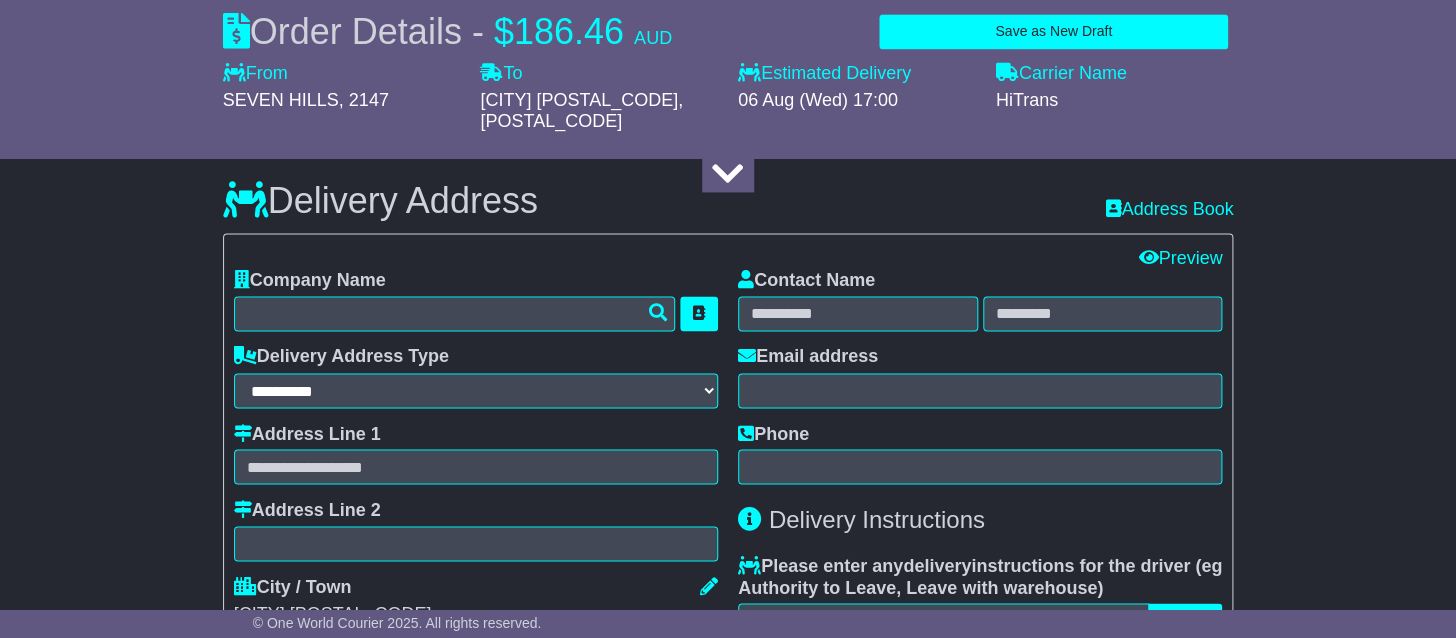 scroll, scrollTop: 1163, scrollLeft: 0, axis: vertical 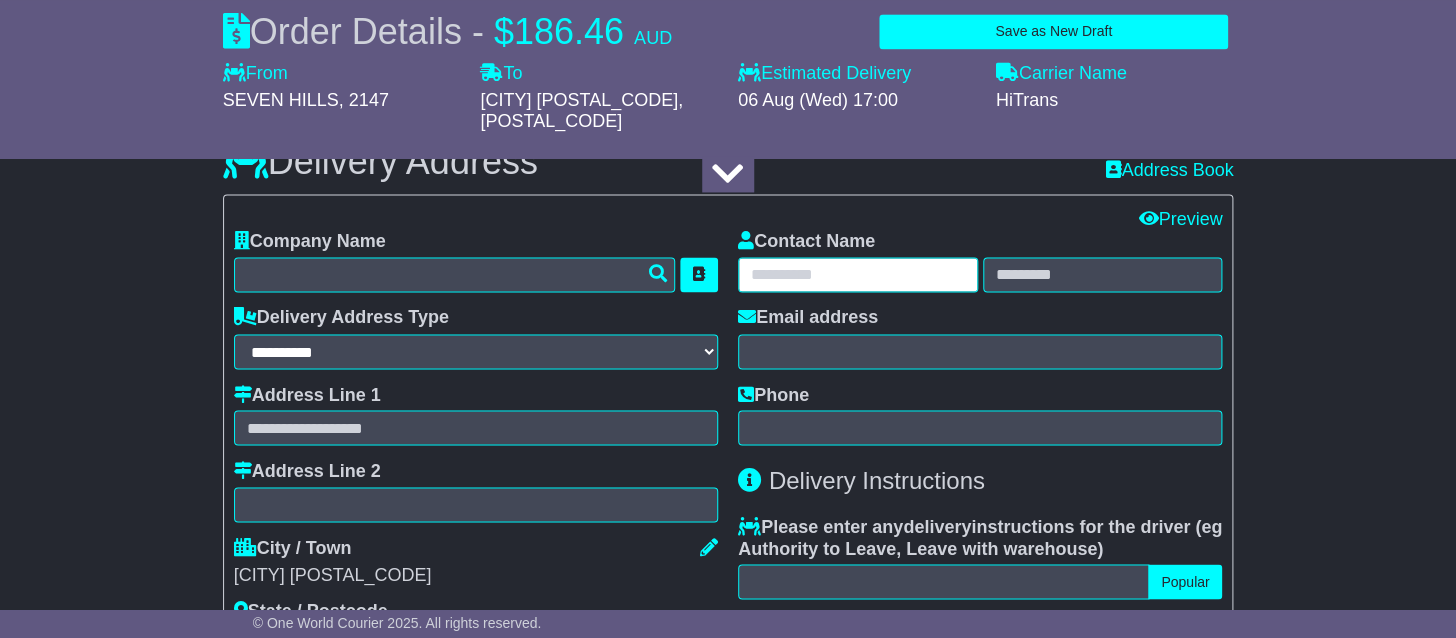 paste on "**********" 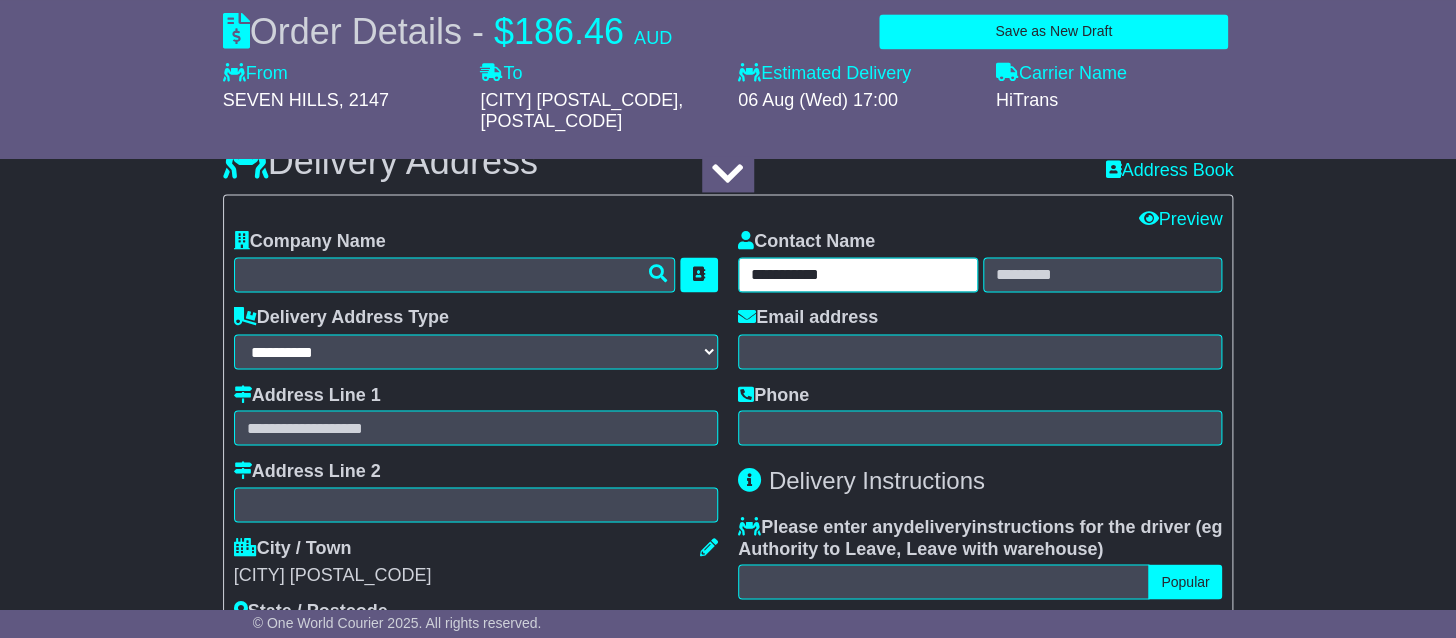 type on "**********" 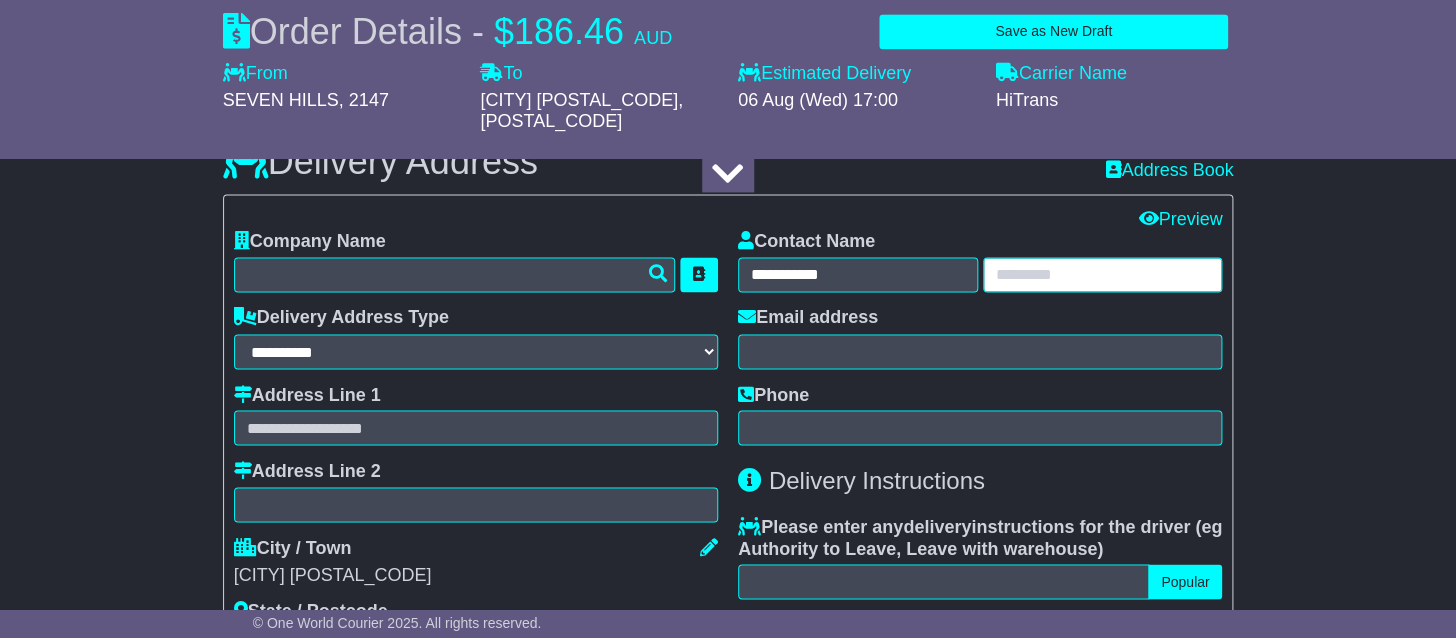 paste on "**********" 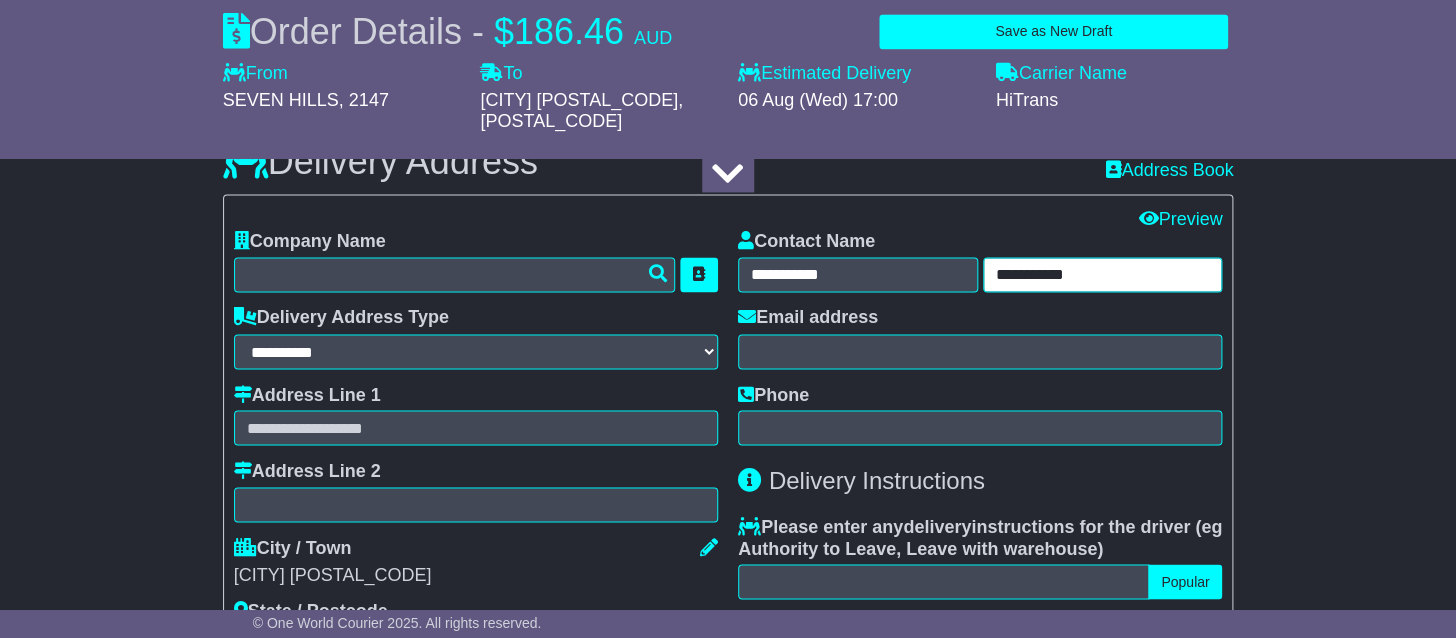 type on "**********" 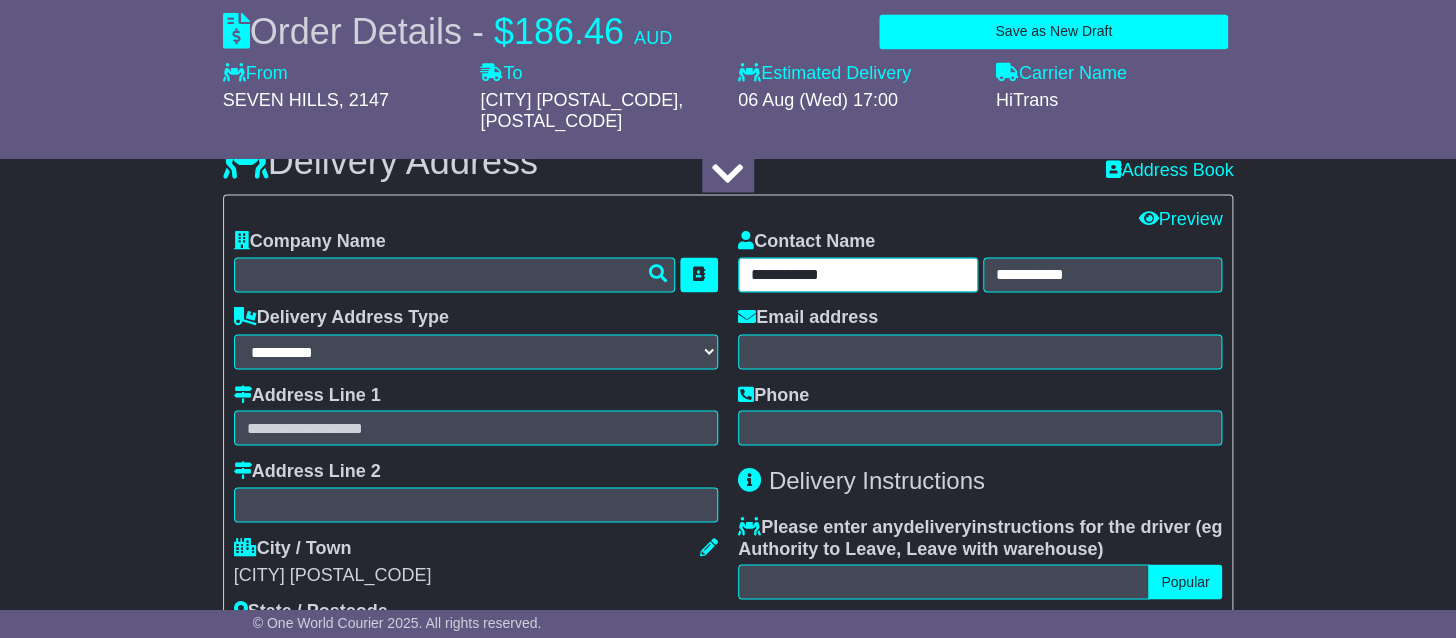 click on "**********" at bounding box center [858, 274] 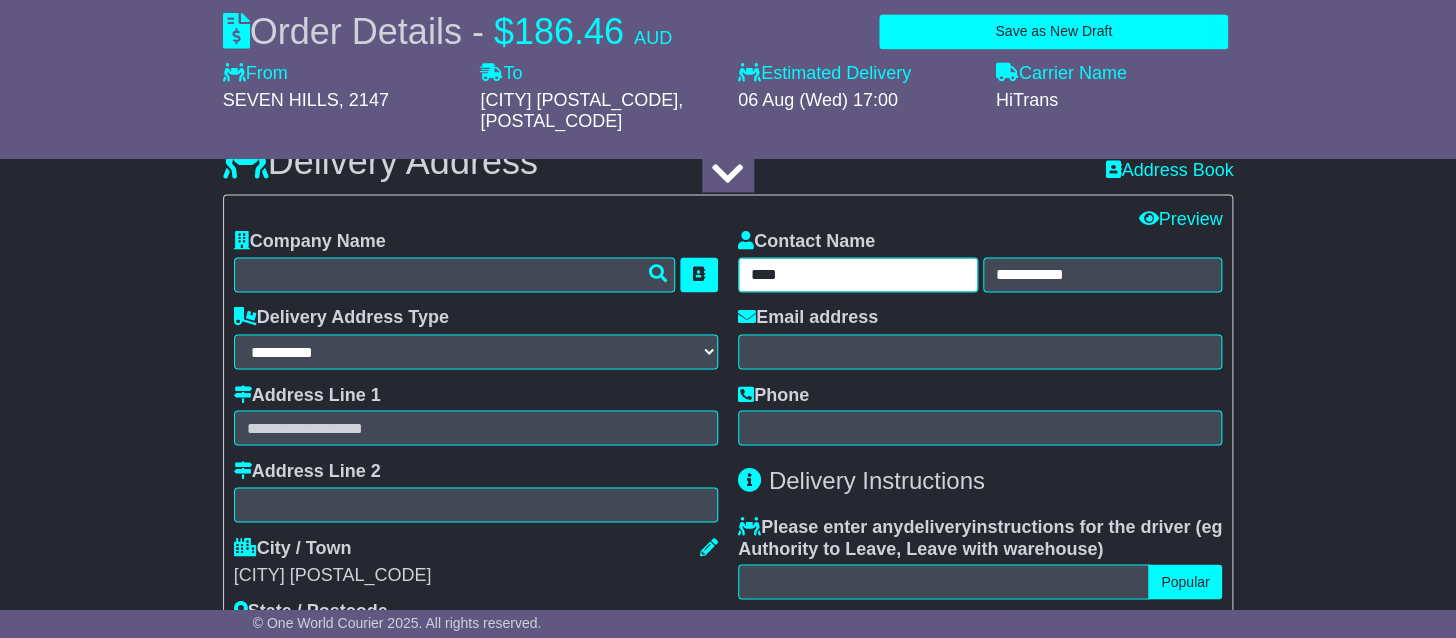 type on "****" 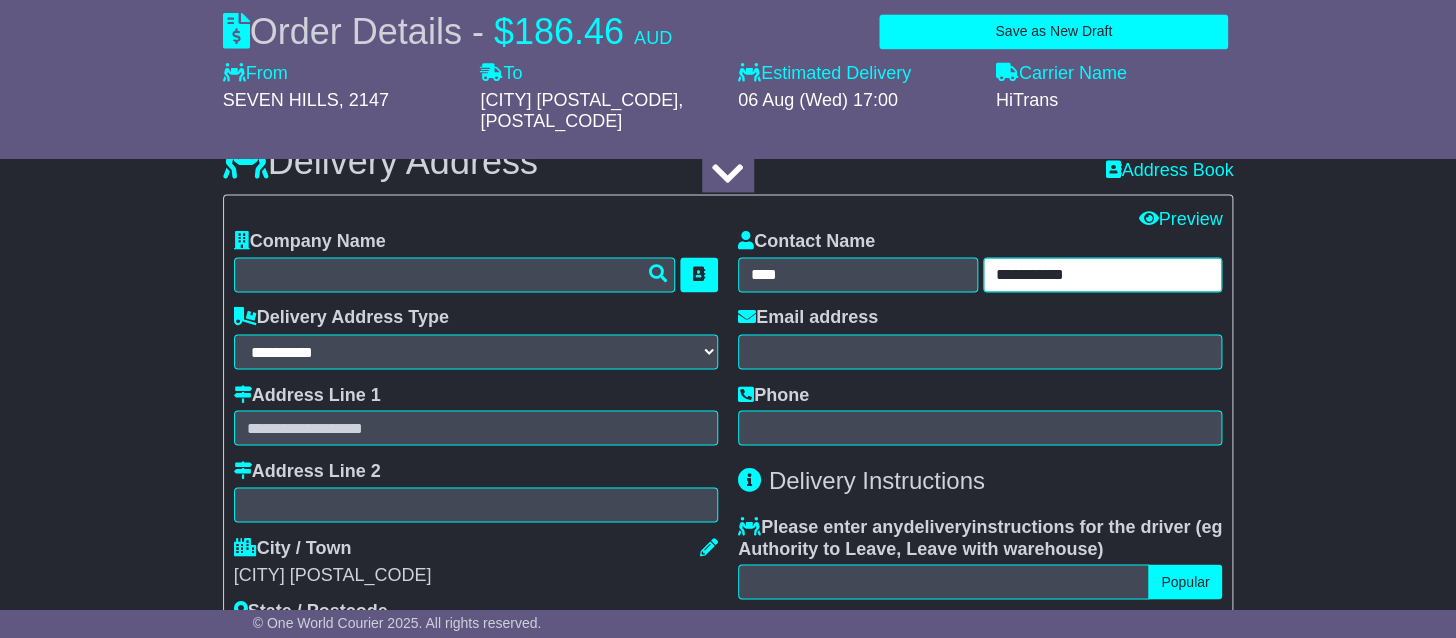 drag, startPoint x: 1029, startPoint y: 250, endPoint x: 965, endPoint y: 245, distance: 64.195015 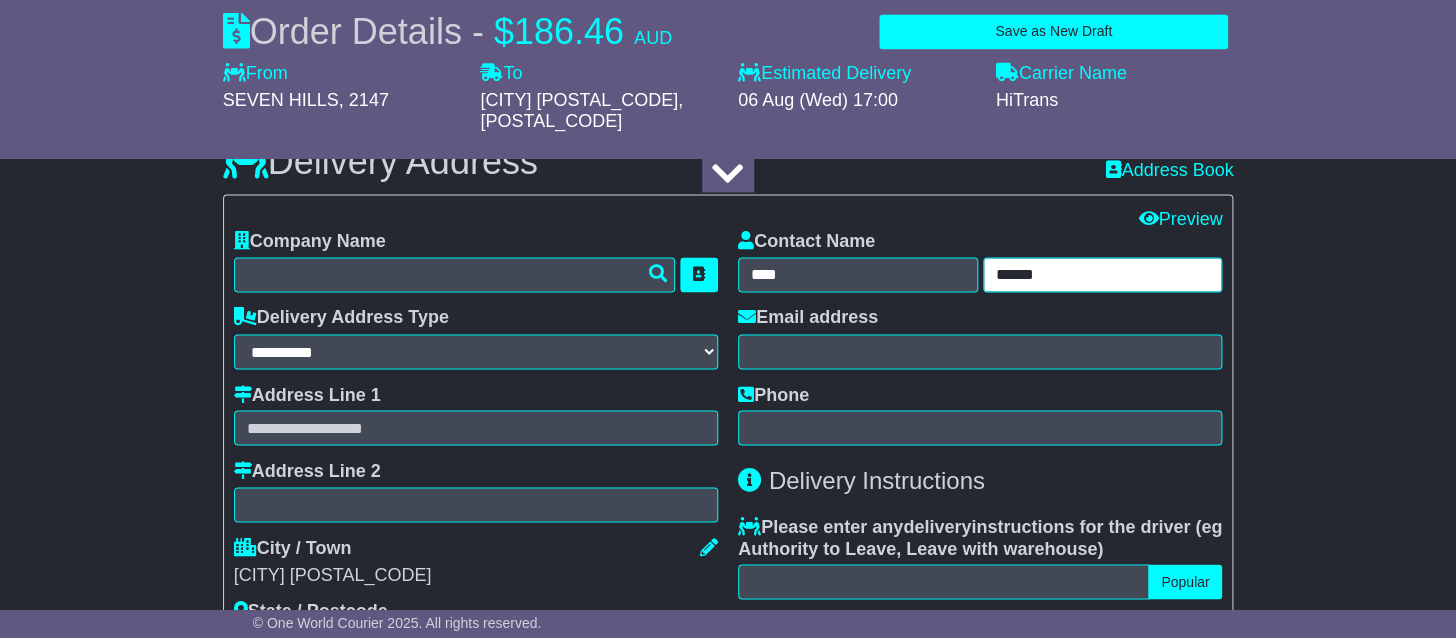 type on "******" 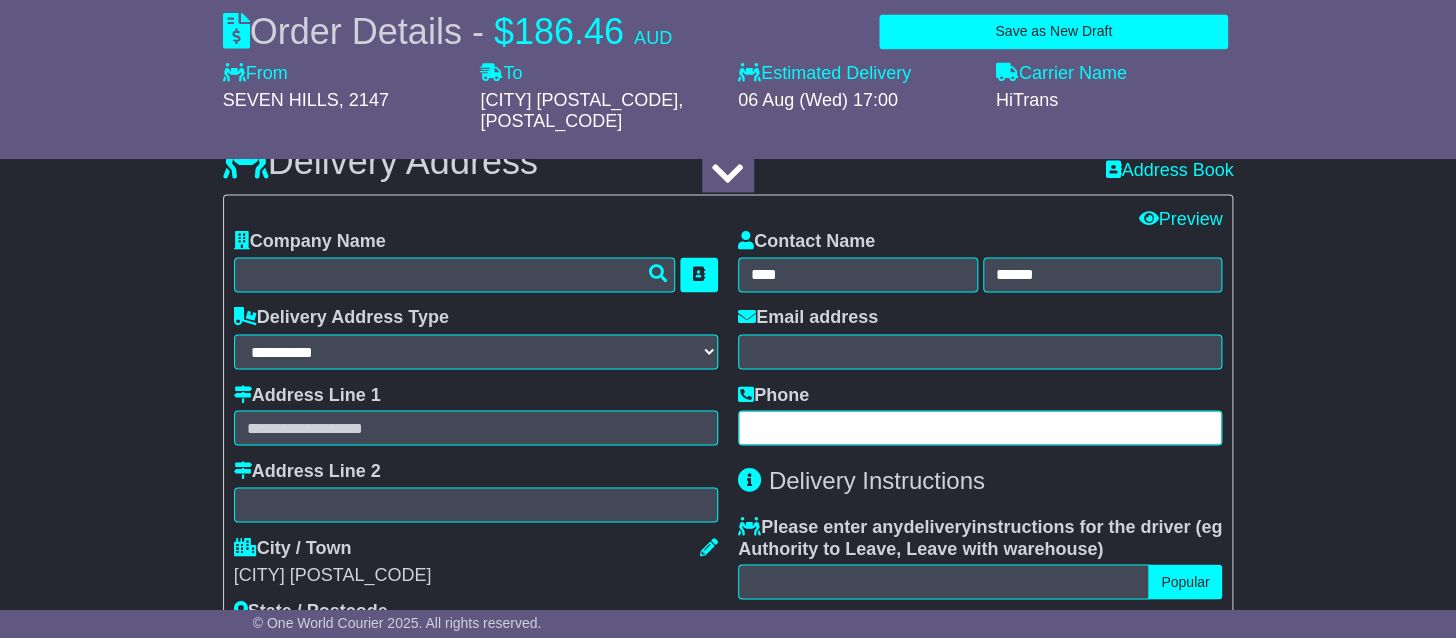 click at bounding box center (980, 427) 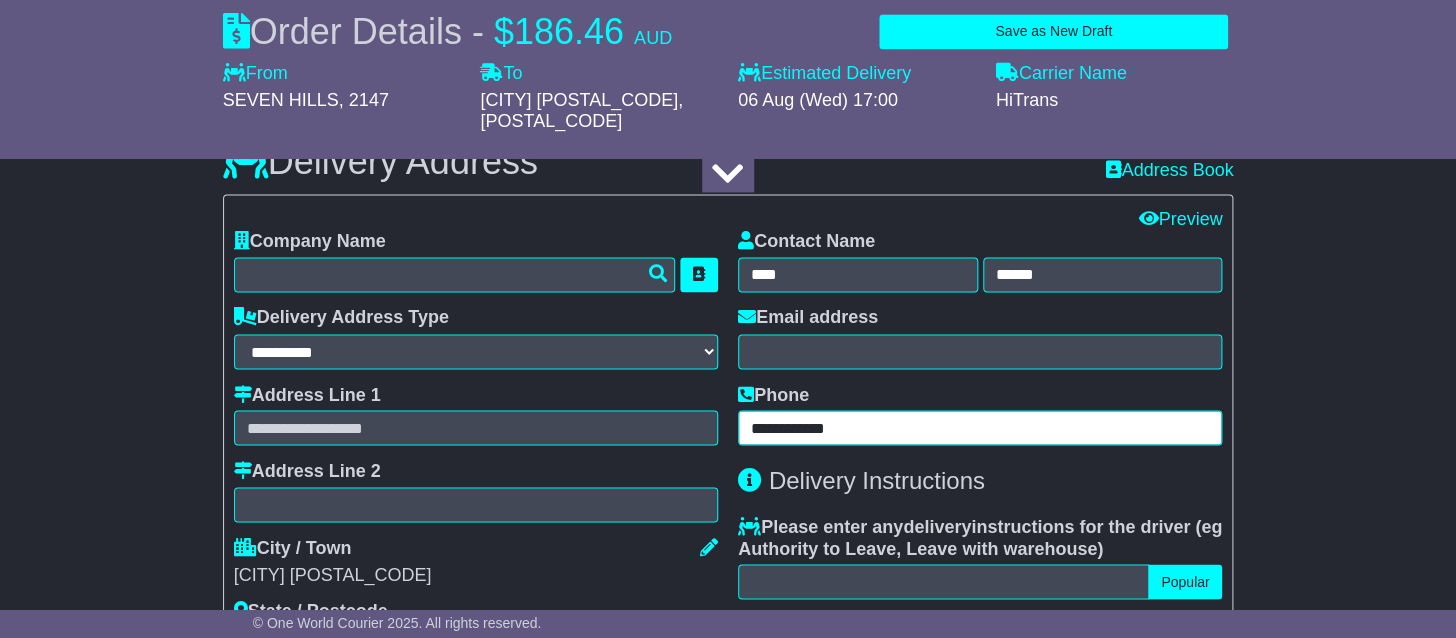 type on "**********" 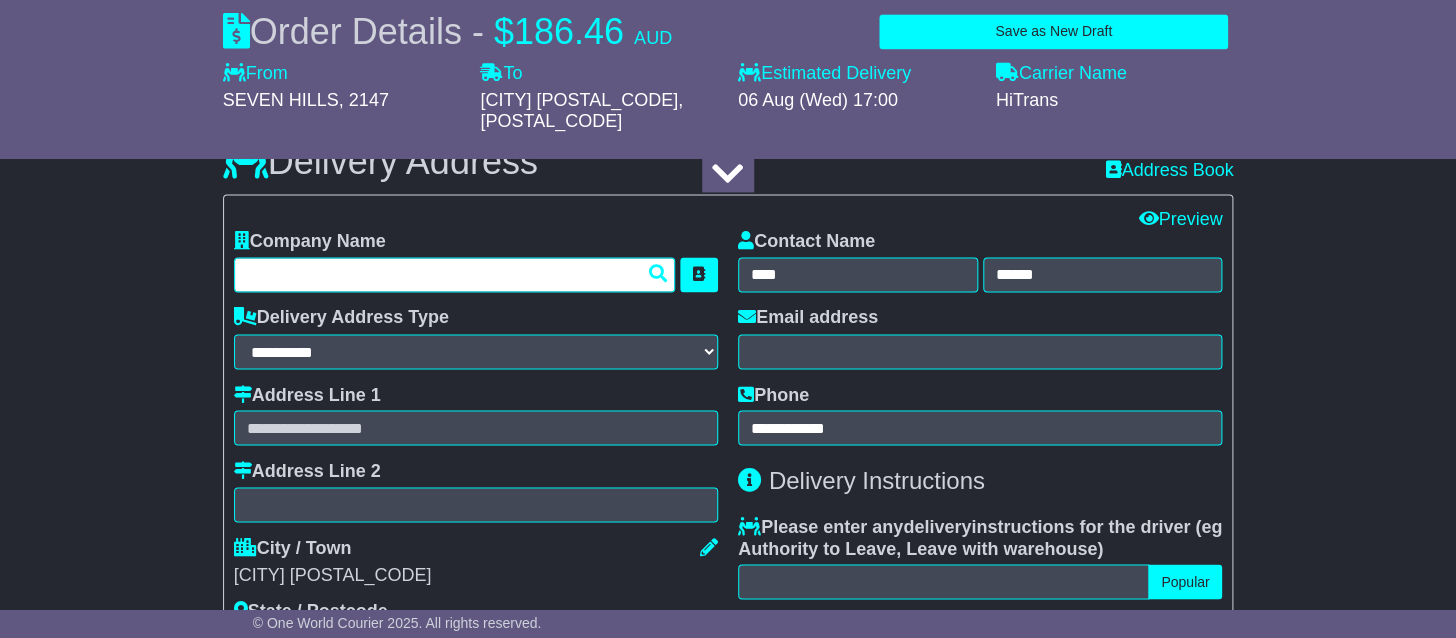 paste on "**********" 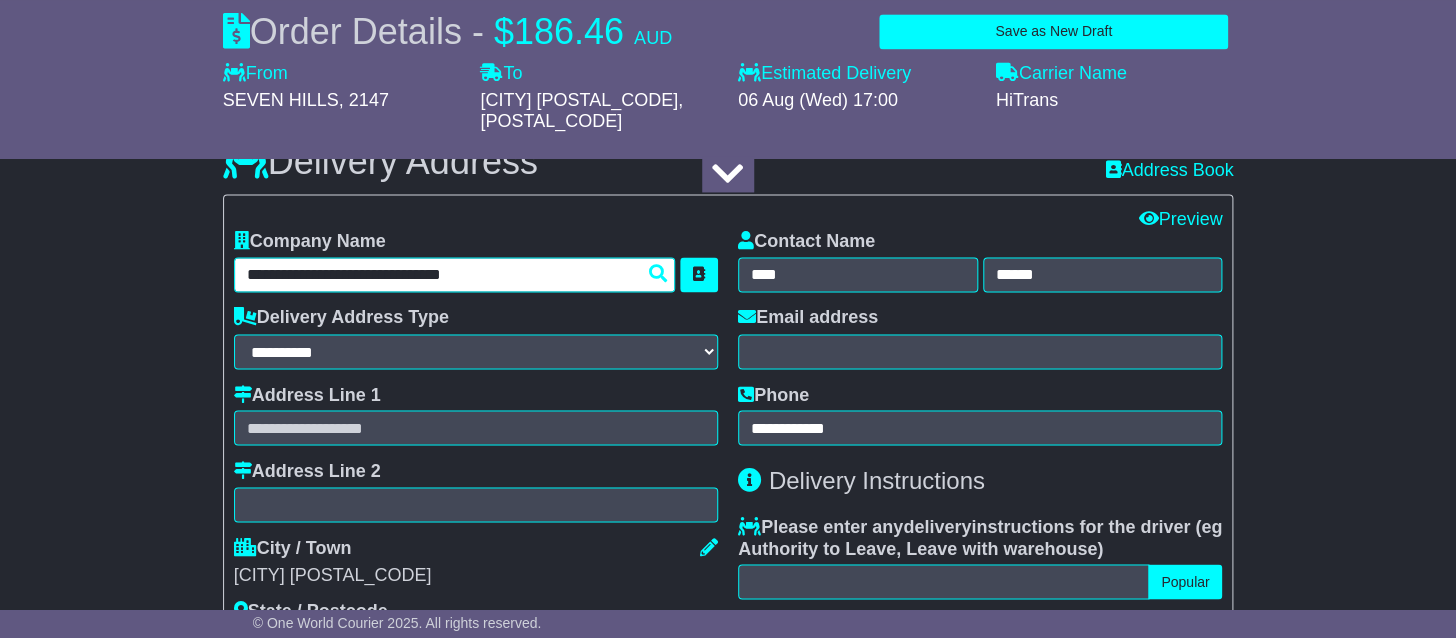 type on "**********" 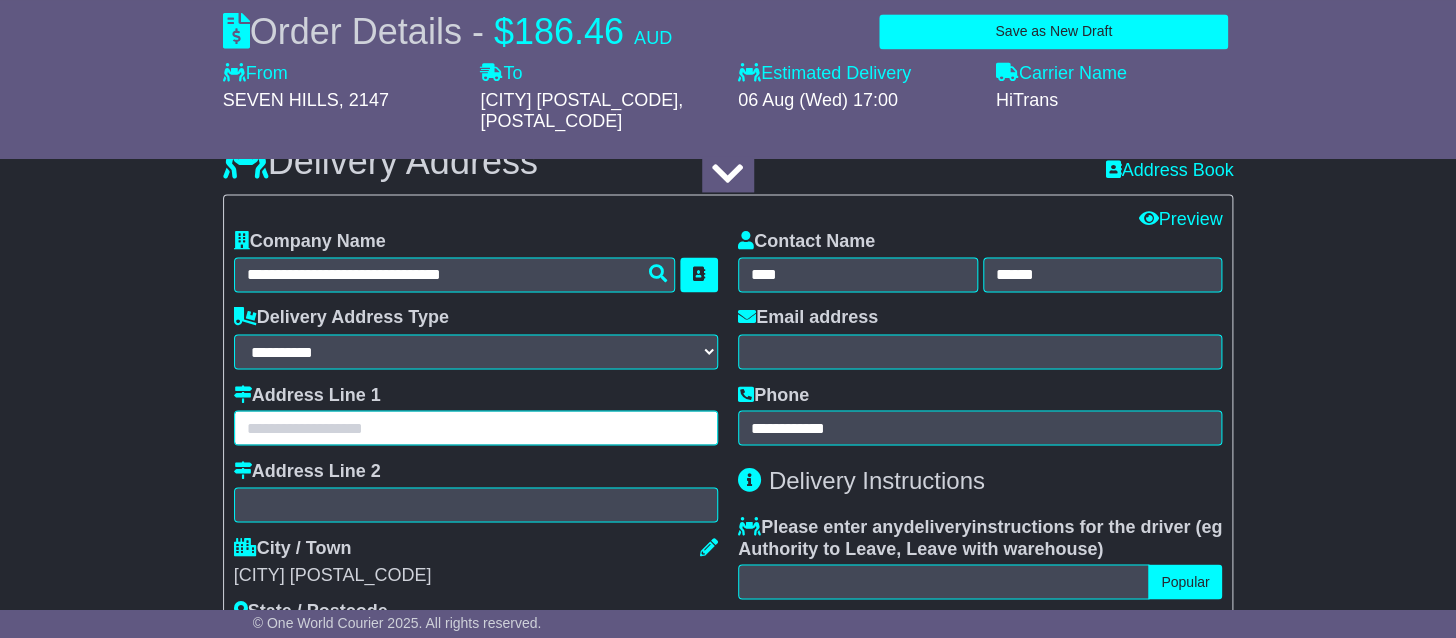 paste on "**********" 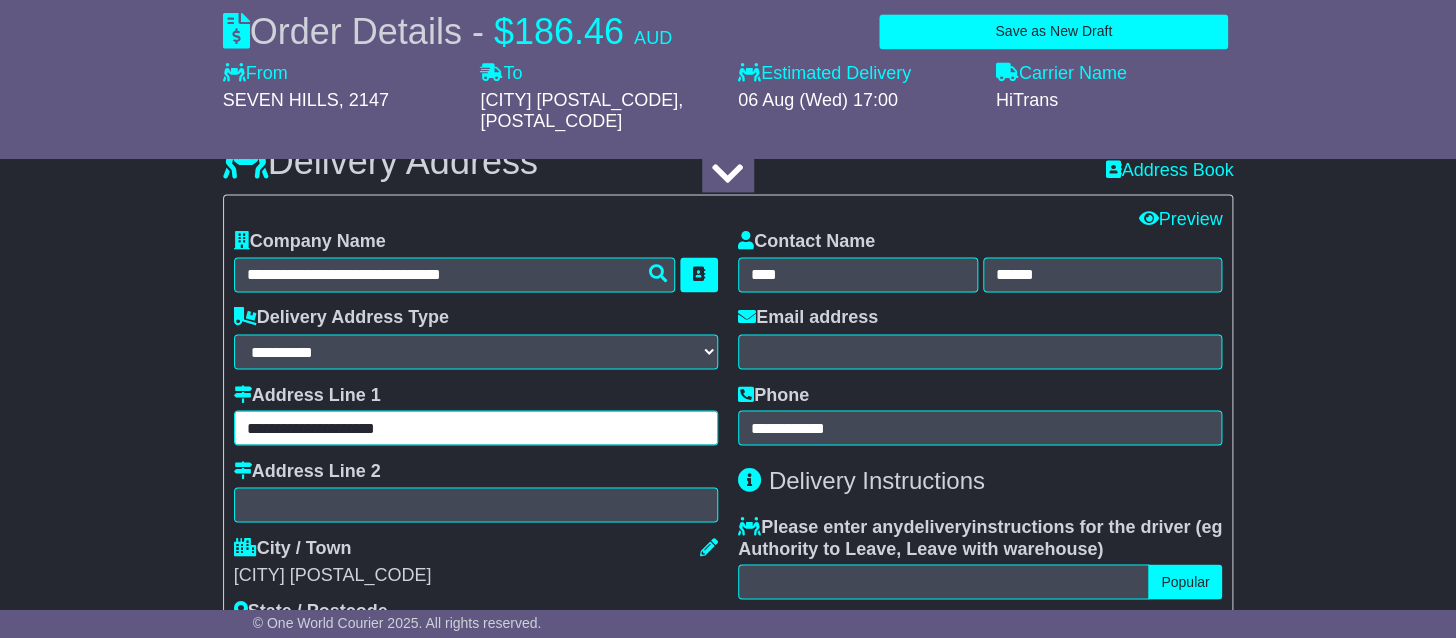 type on "**********" 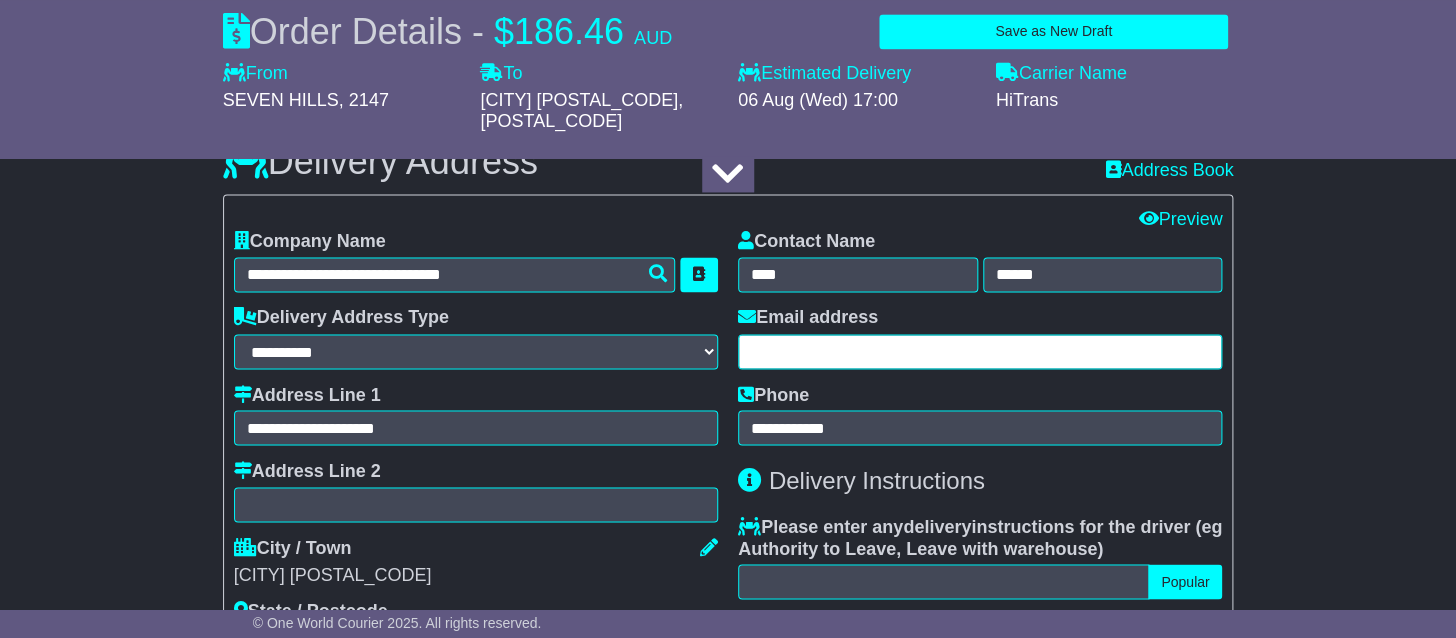 paste on "**********" 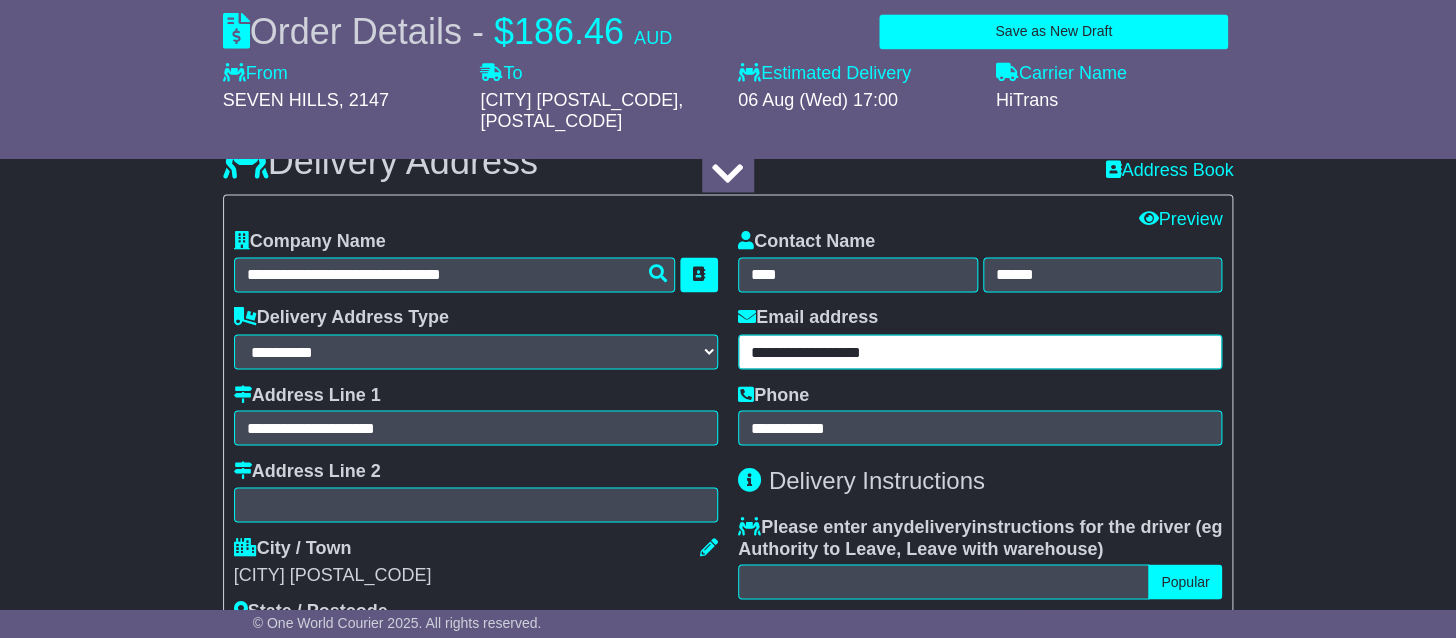 type on "**********" 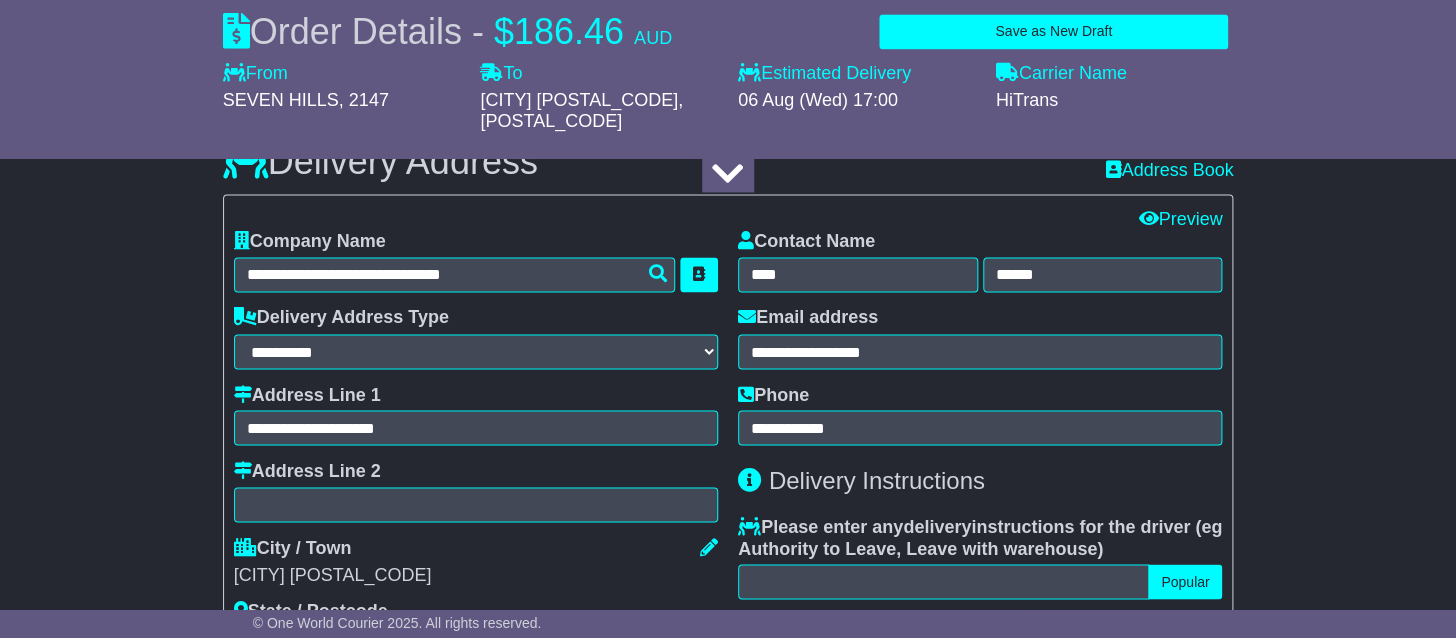 click on "**********" at bounding box center (728, 548) 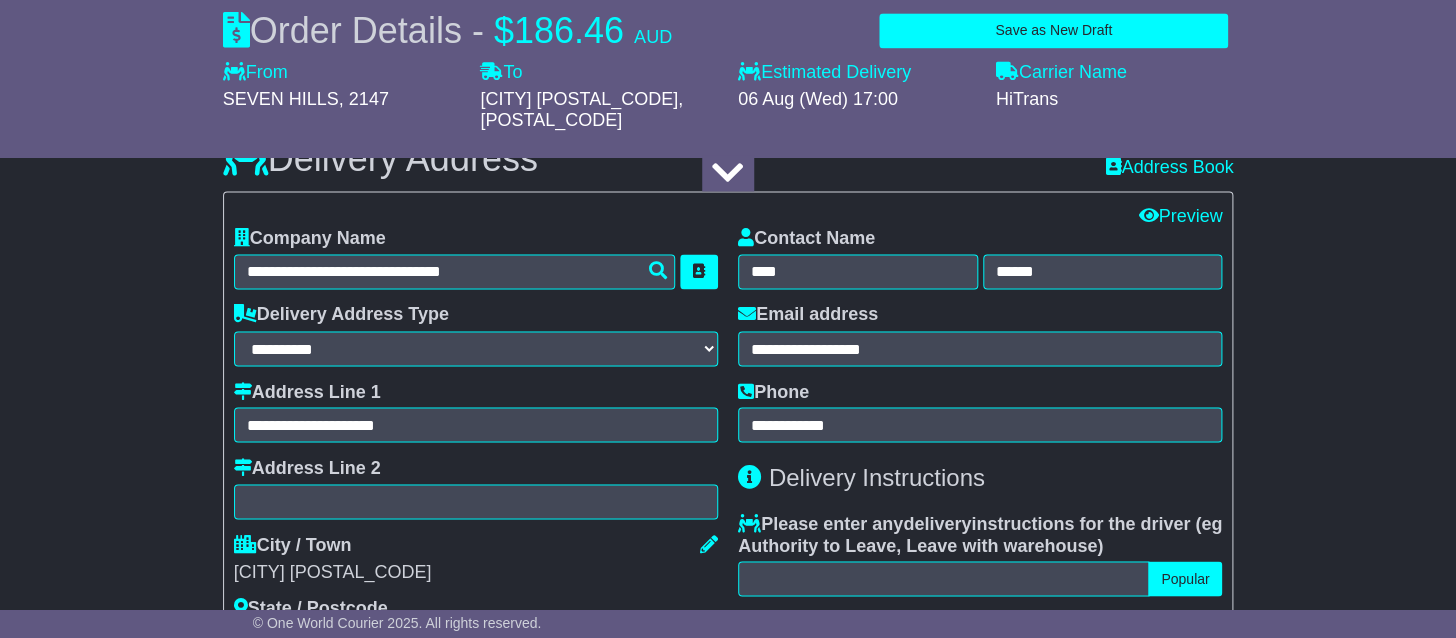 scroll, scrollTop: 1163, scrollLeft: 0, axis: vertical 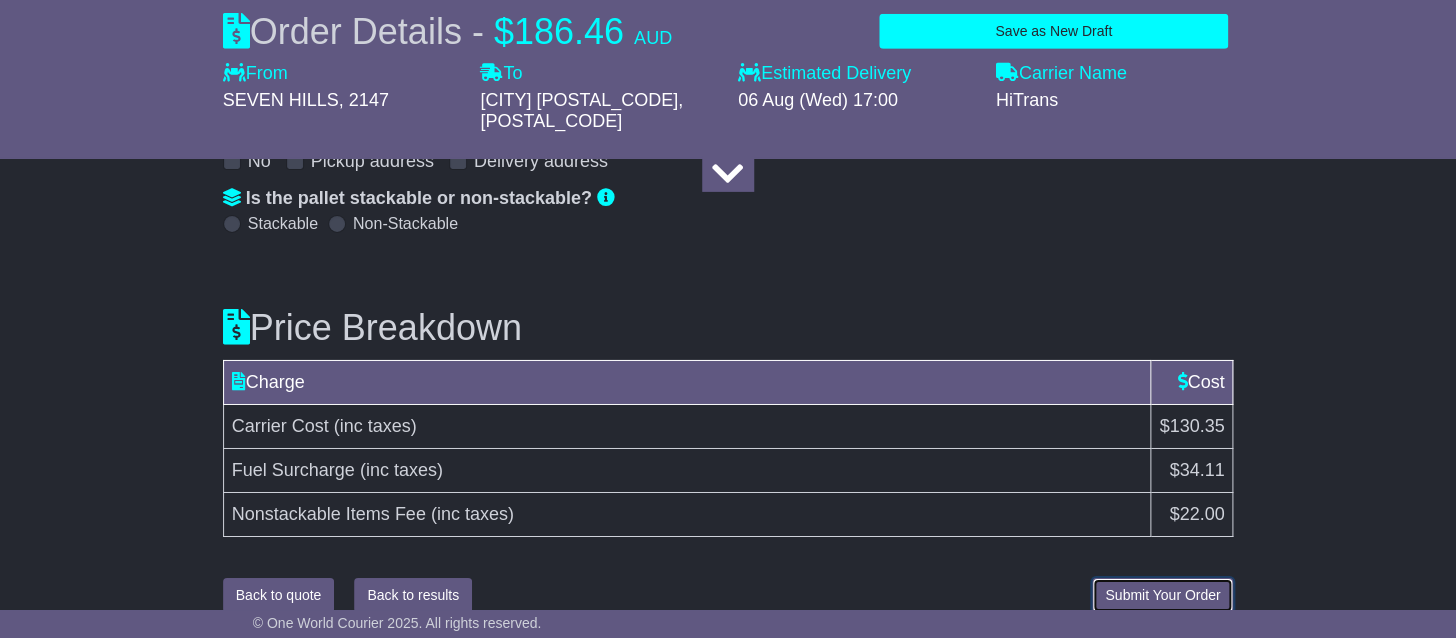click on "Submit Your Order" at bounding box center (1162, 595) 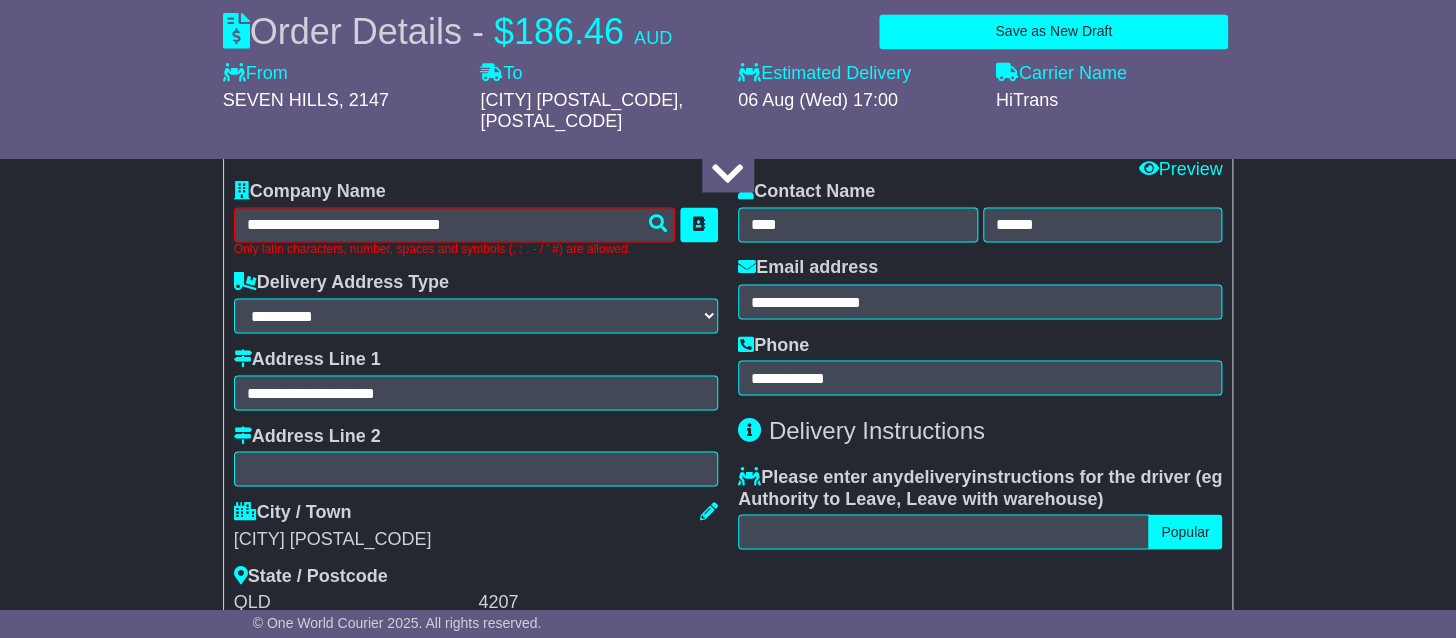 scroll, scrollTop: 1211, scrollLeft: 0, axis: vertical 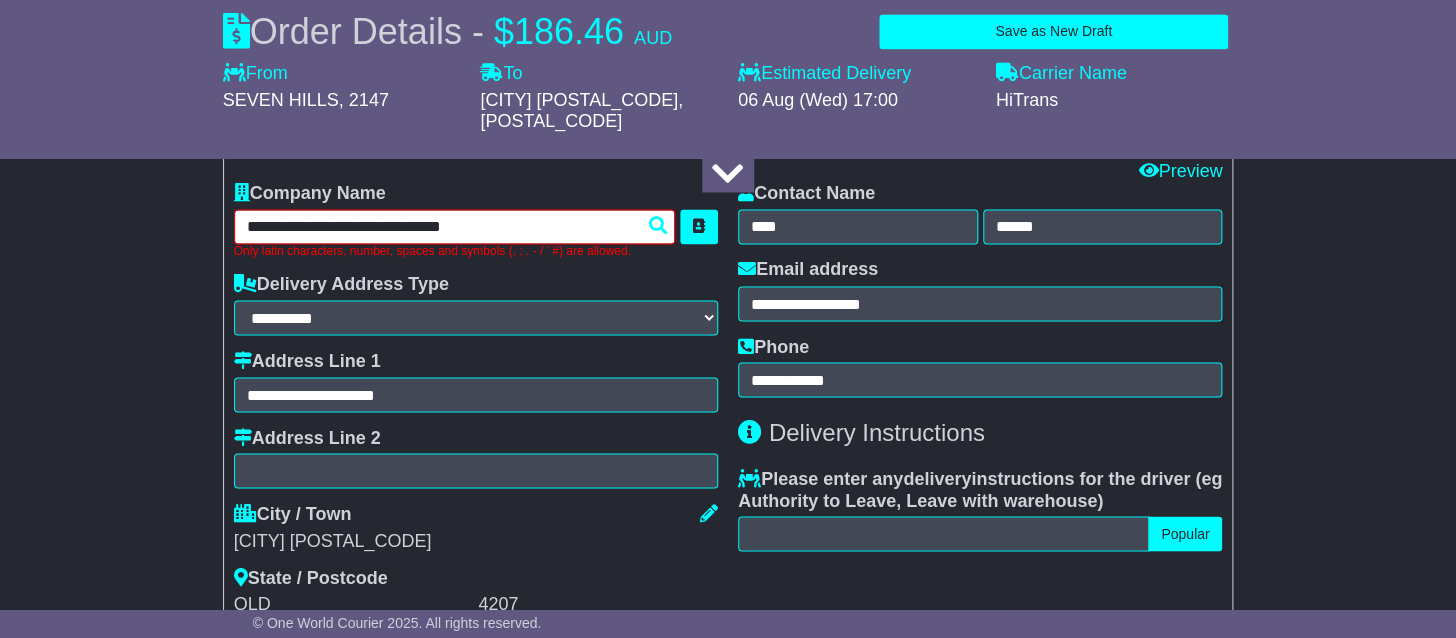 click on "**********" at bounding box center (454, 226) 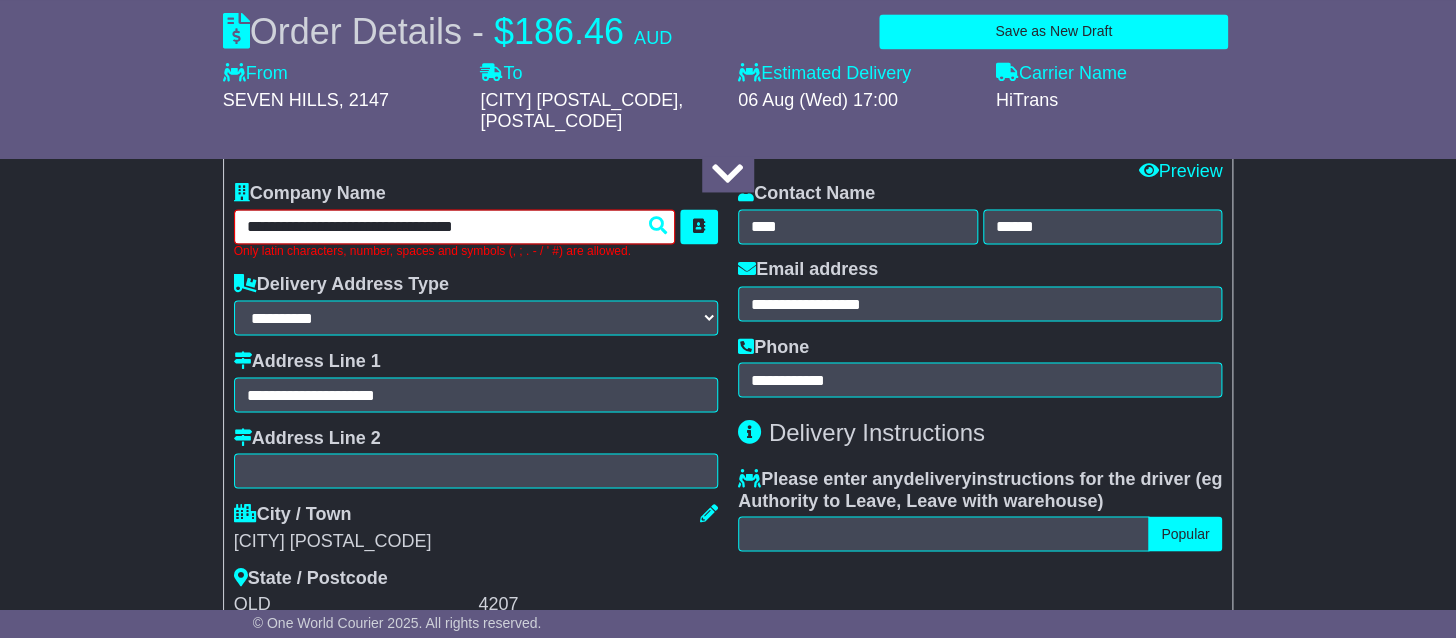 type on "**********" 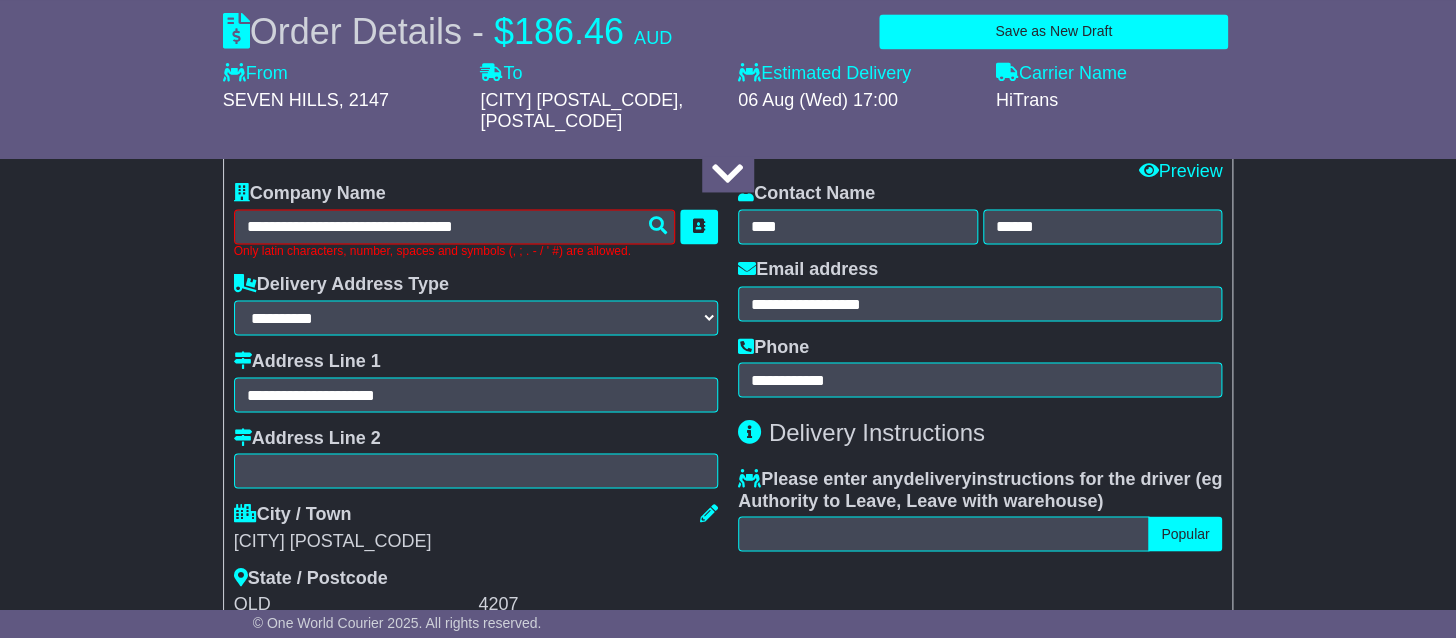 click on "[CITY]
[CITY]" at bounding box center [476, 527] 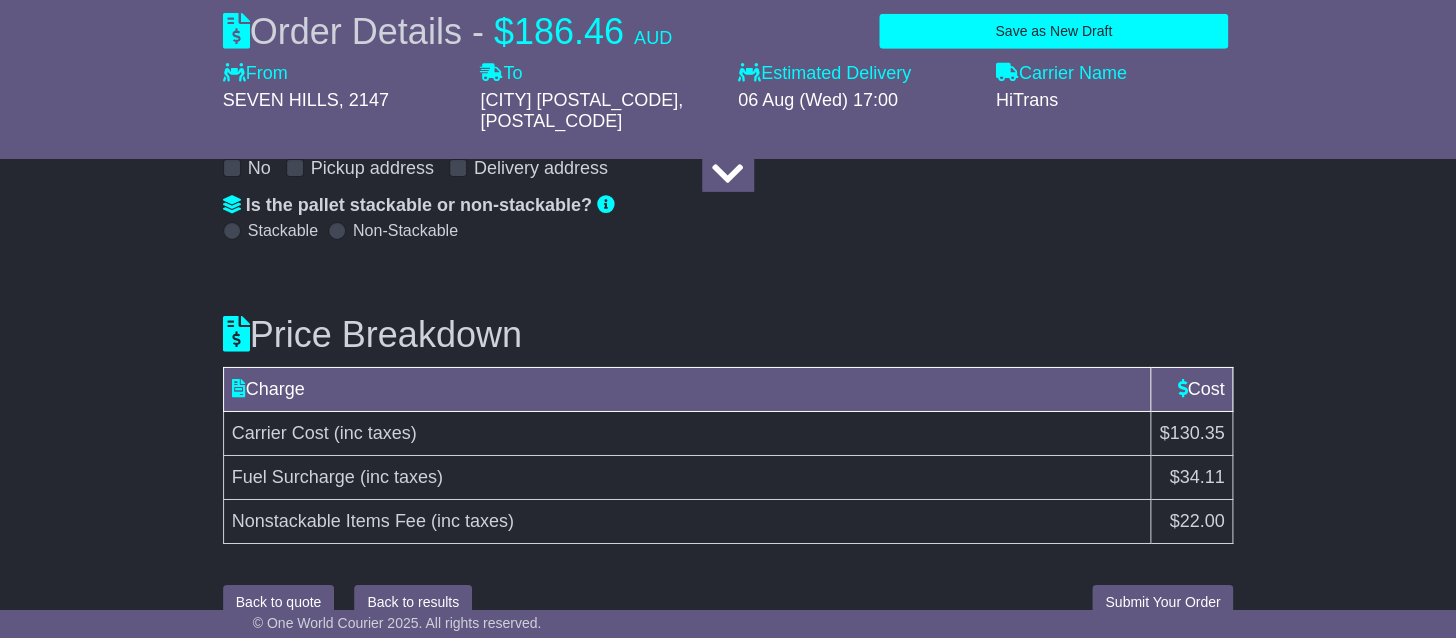 scroll, scrollTop: 2488, scrollLeft: 0, axis: vertical 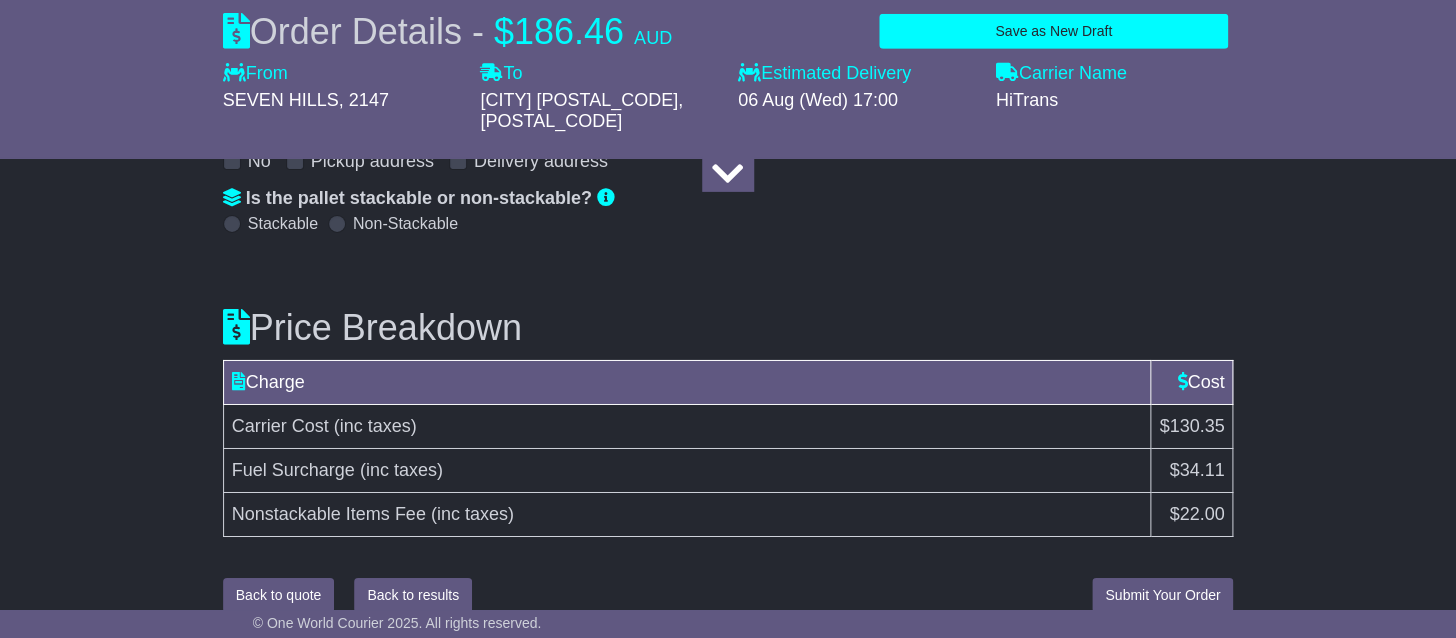 click on "Creating booking...
Back to quote
Back to results
Submit Your Order (POA)
Submit Your Order" at bounding box center (728, 595) 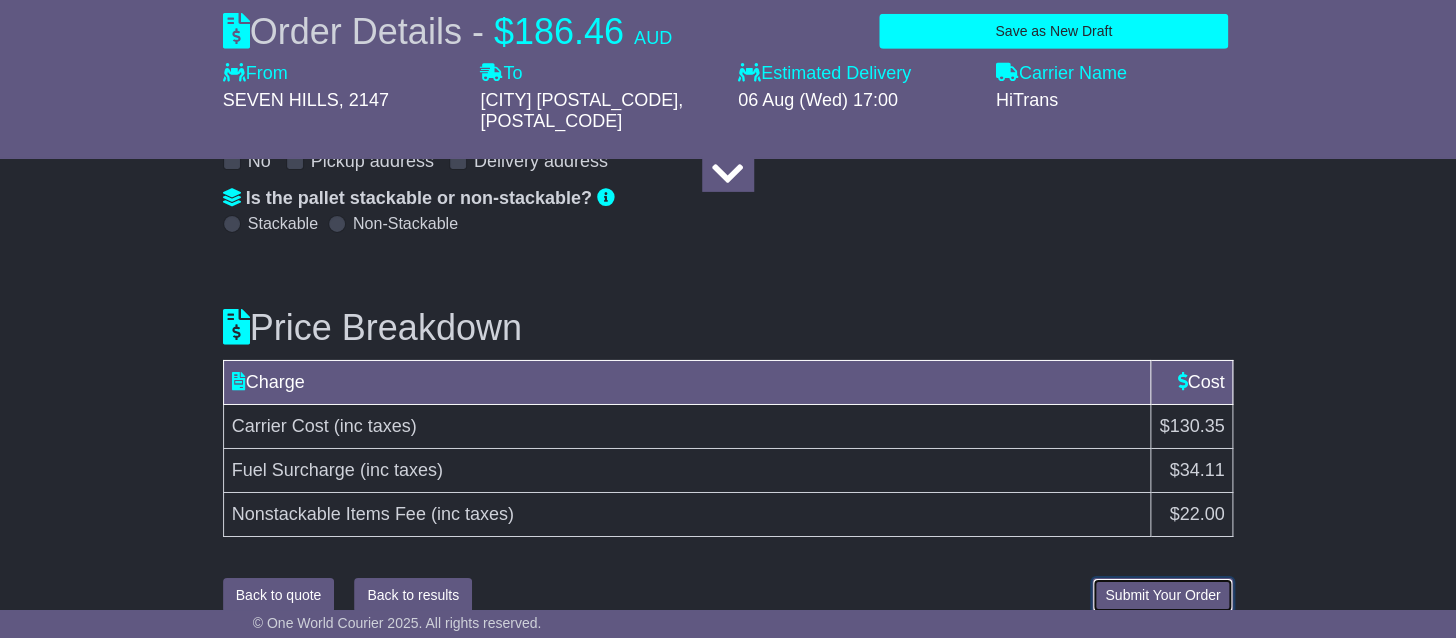 click on "Submit Your Order" at bounding box center [1162, 595] 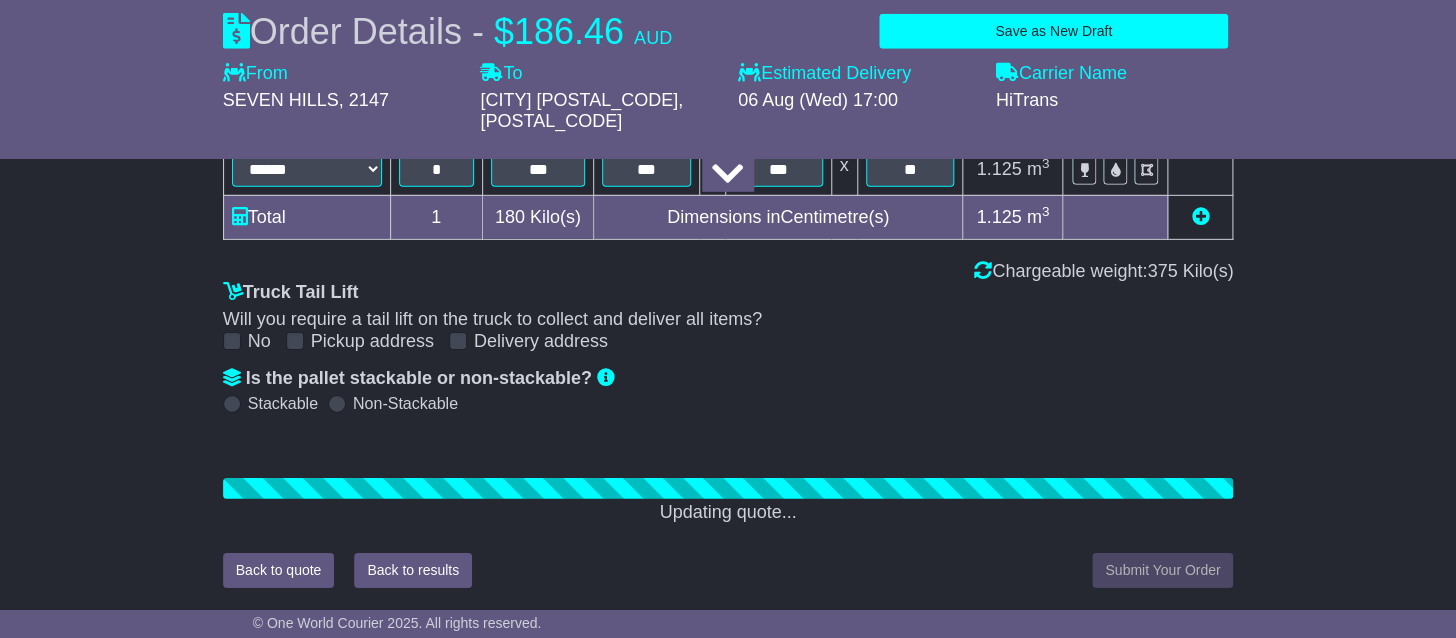 scroll, scrollTop: 2285, scrollLeft: 0, axis: vertical 